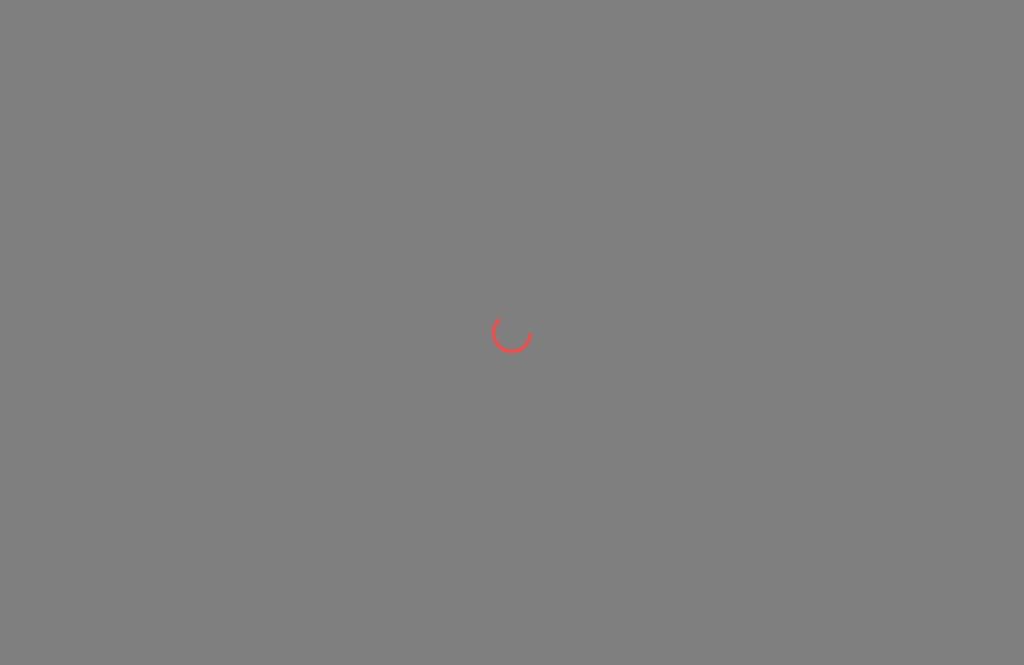scroll, scrollTop: 0, scrollLeft: 0, axis: both 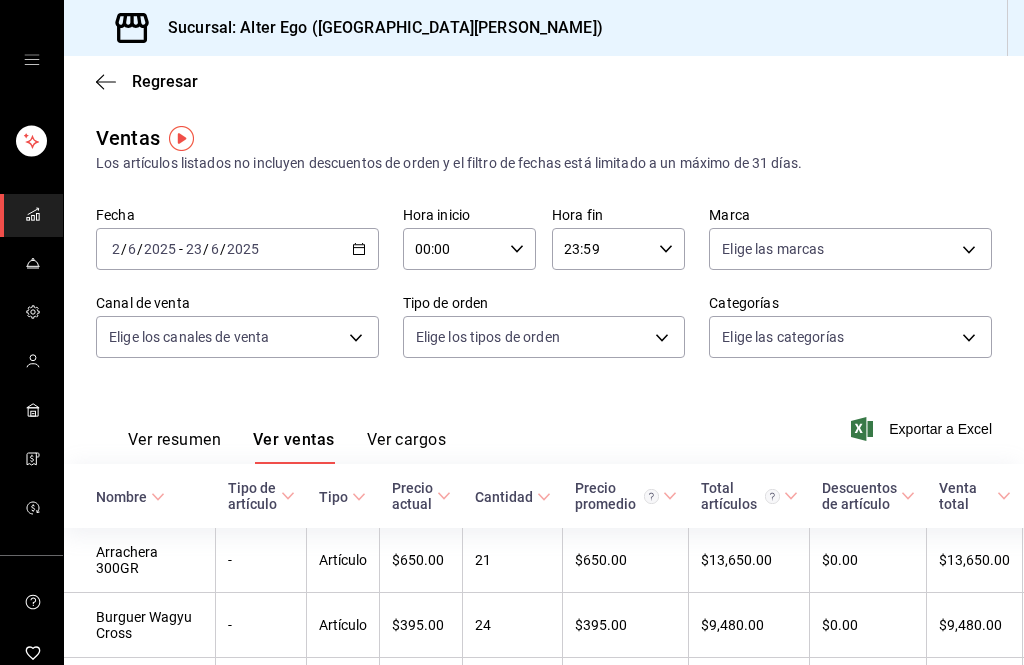 click 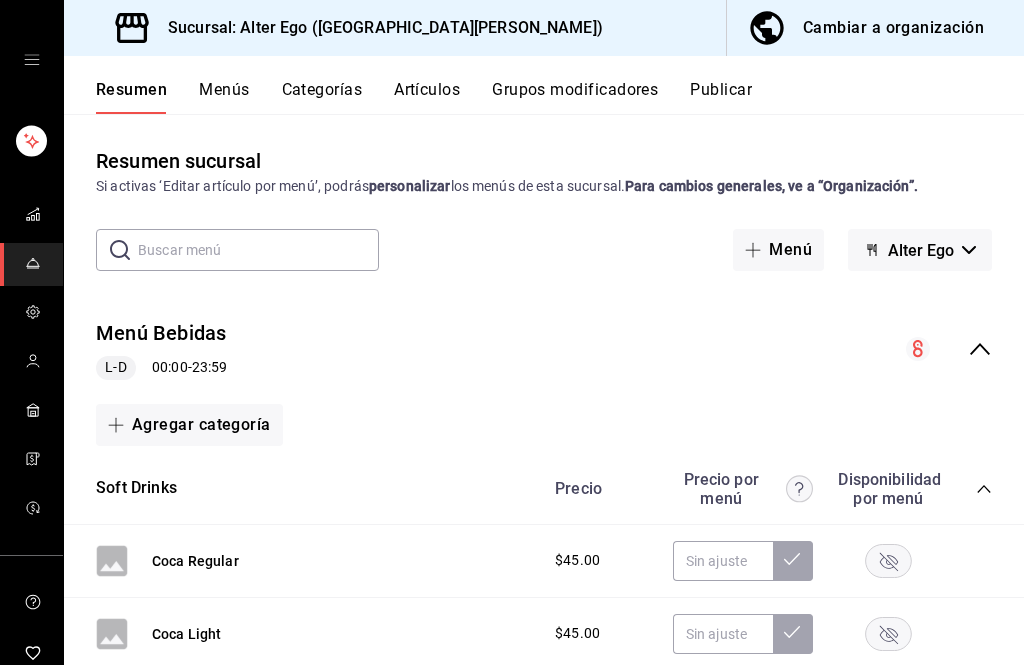click on "Artículos" at bounding box center (427, 97) 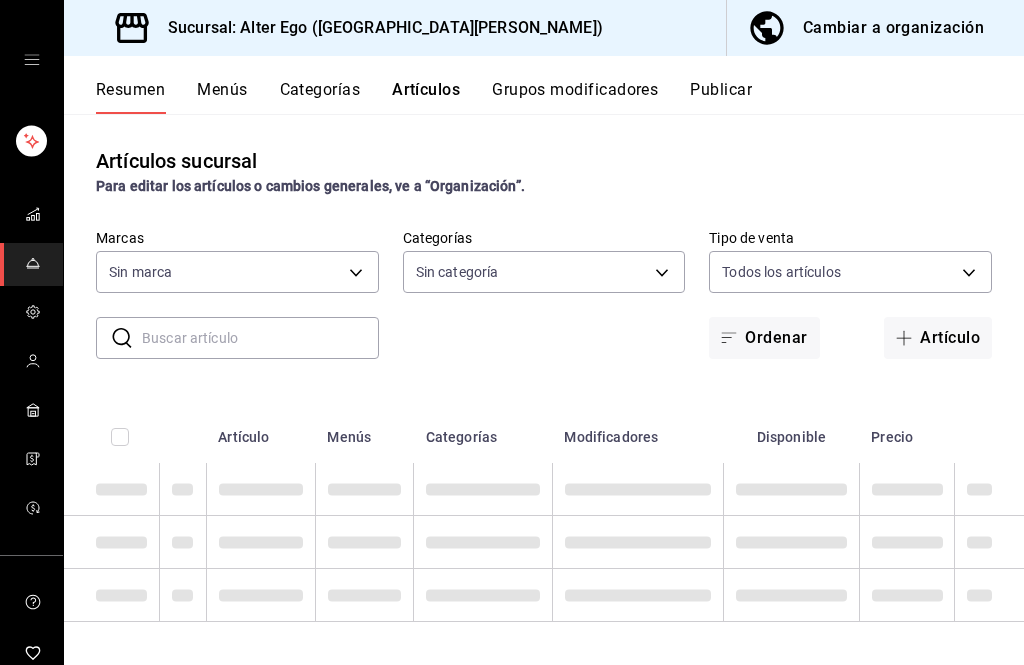 click on "Artículos" at bounding box center (426, 97) 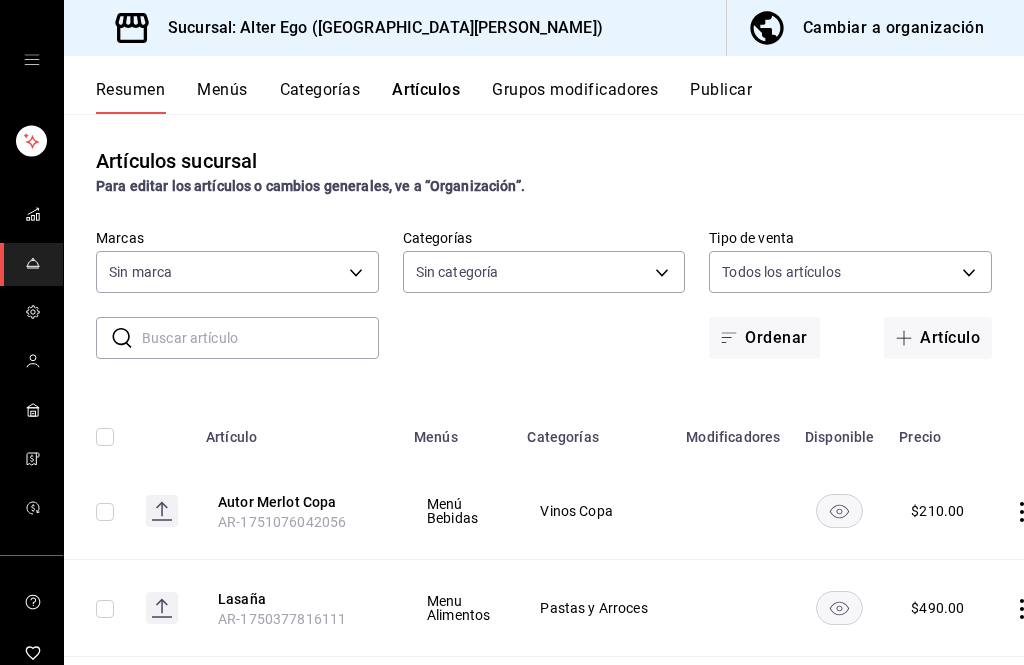 click on "Artículos" at bounding box center (426, 97) 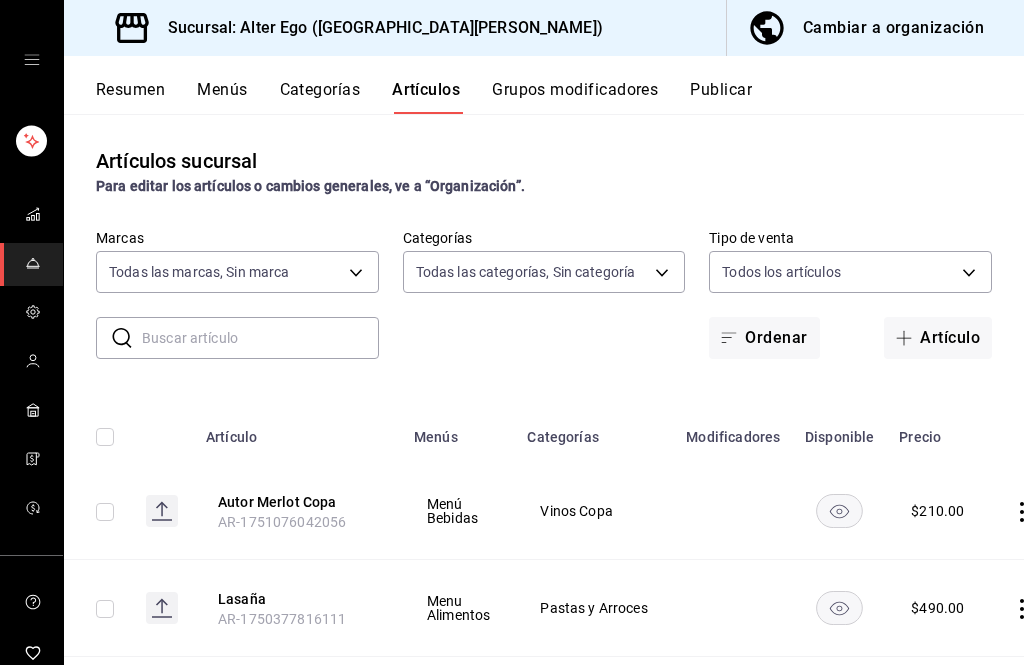 type on "7bb51f6b-b34c-4cff-bd85-1ac6cc95544f" 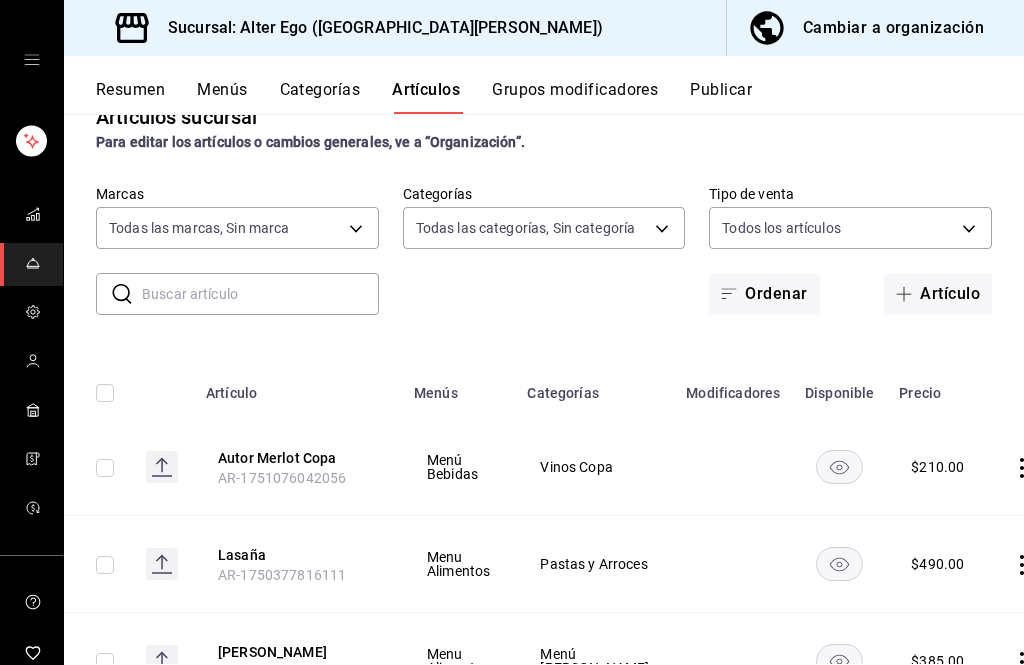 scroll, scrollTop: 42, scrollLeft: 0, axis: vertical 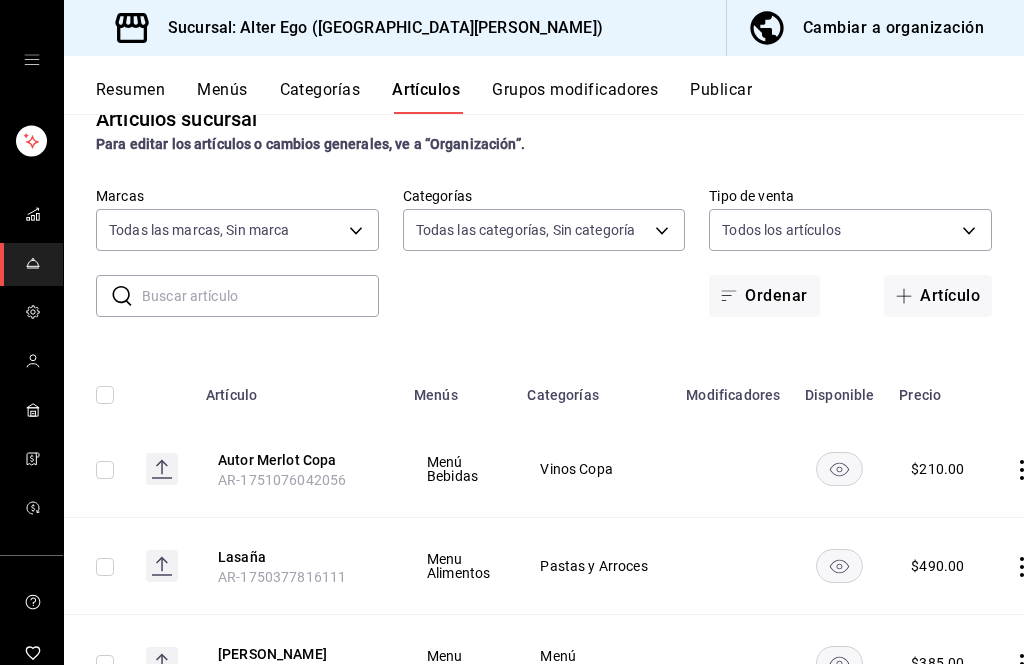 click on "Artículo" at bounding box center (938, 296) 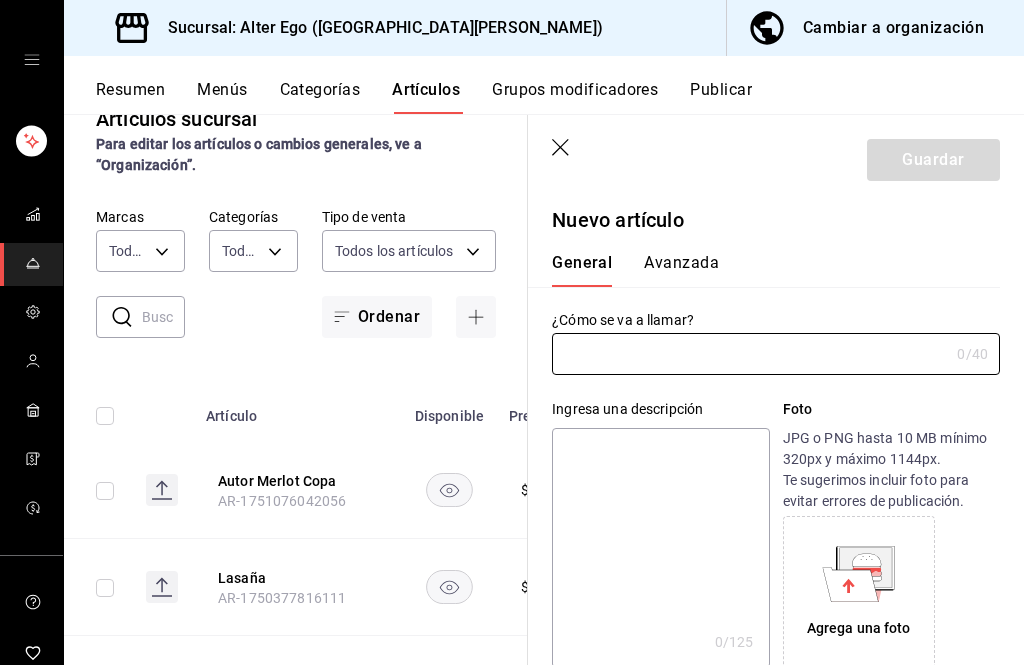 type on "AR-1752870134511" 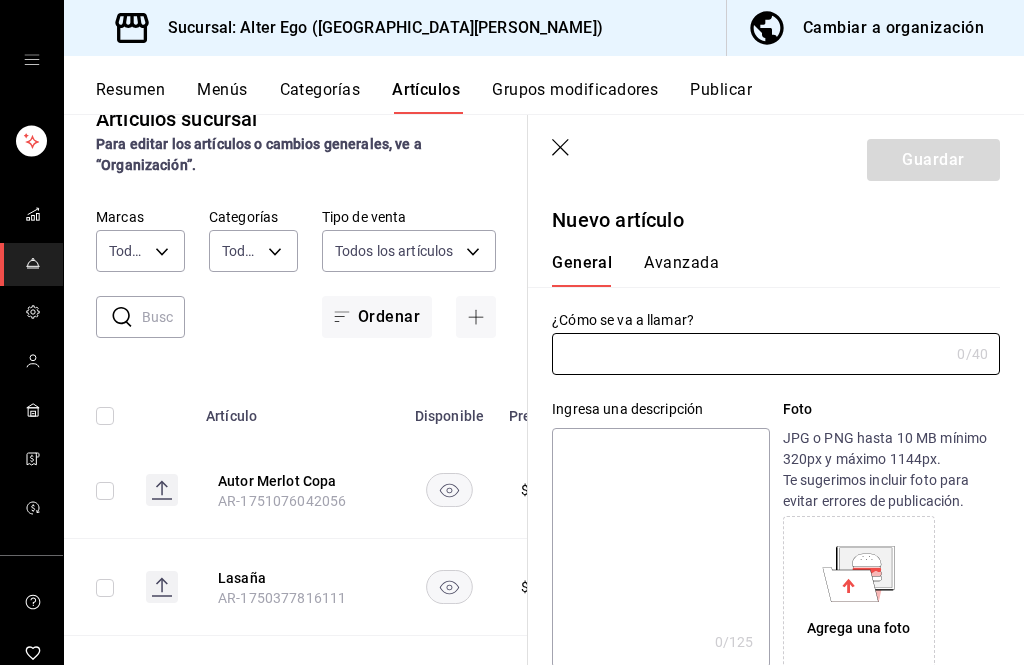 click at bounding box center (750, 354) 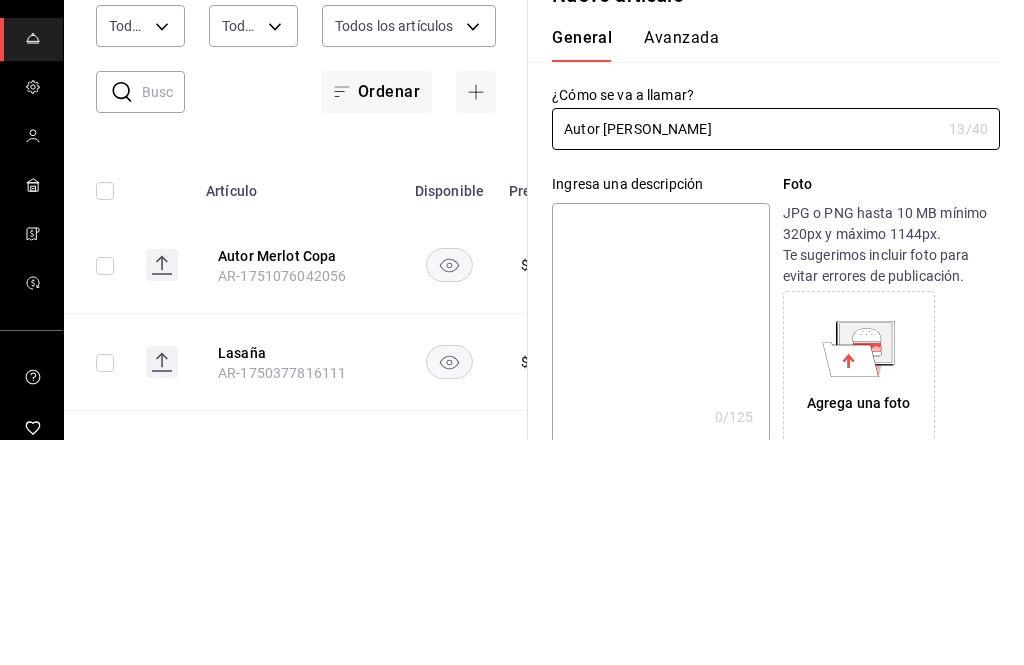 scroll, scrollTop: 64, scrollLeft: 0, axis: vertical 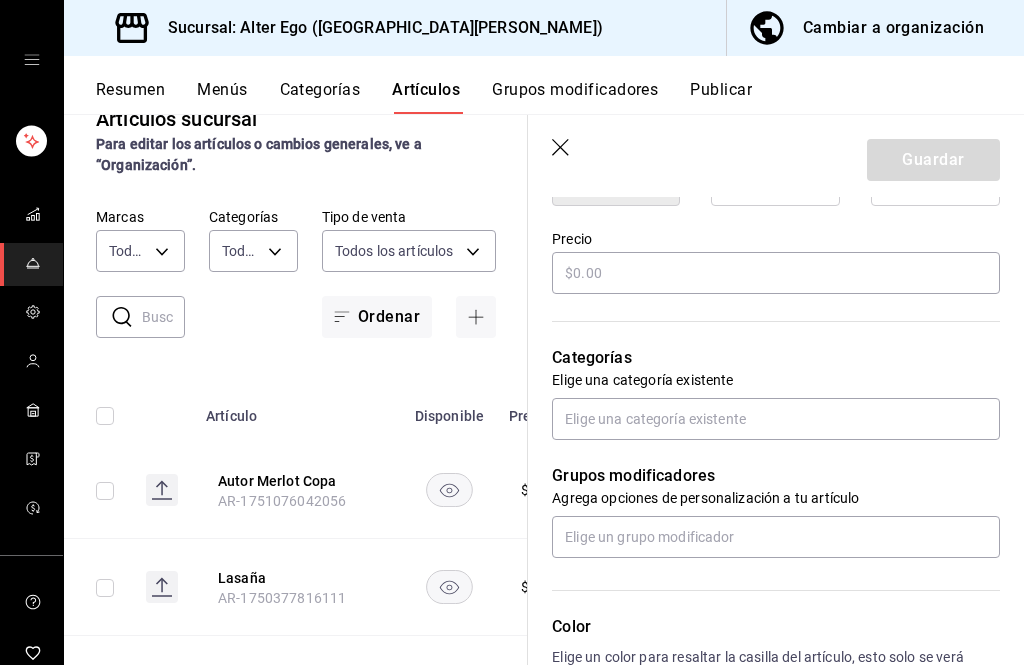 type on "Autor [PERSON_NAME]" 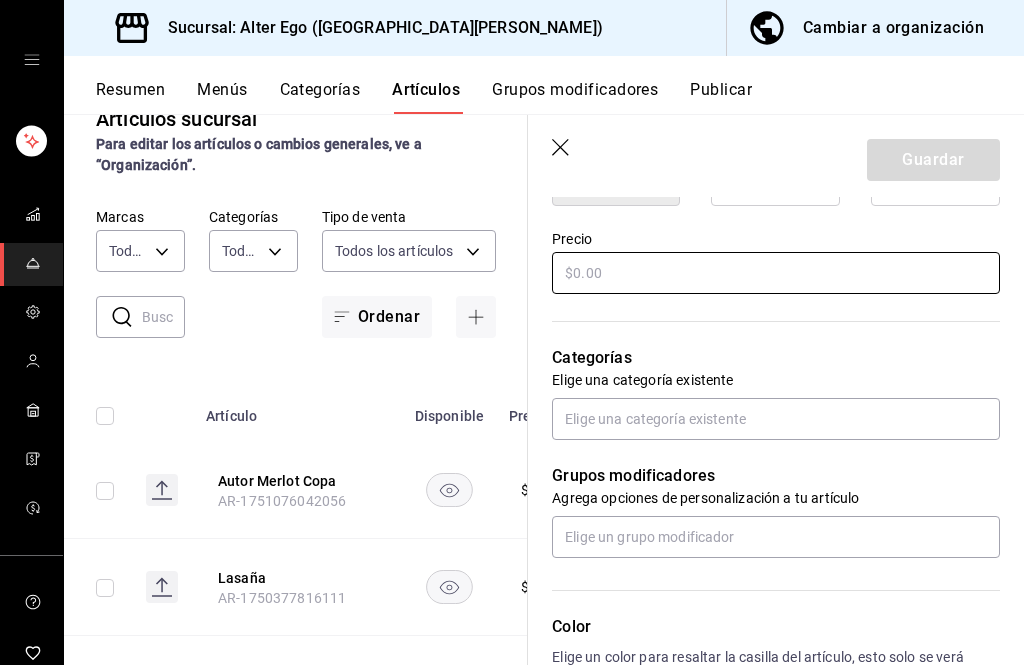 click at bounding box center [776, 273] 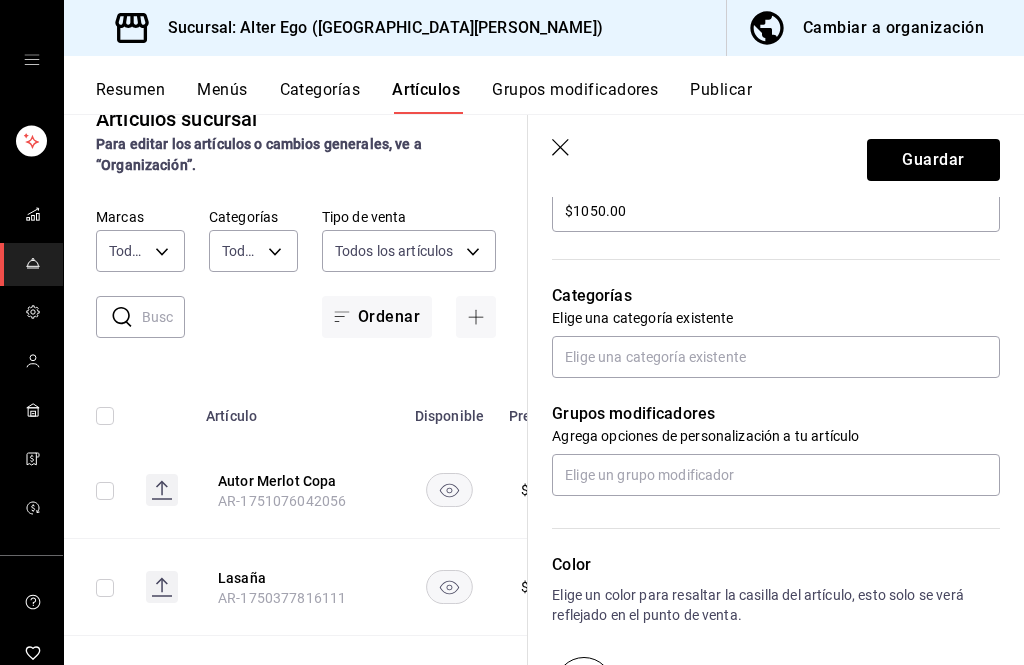 scroll, scrollTop: 646, scrollLeft: 0, axis: vertical 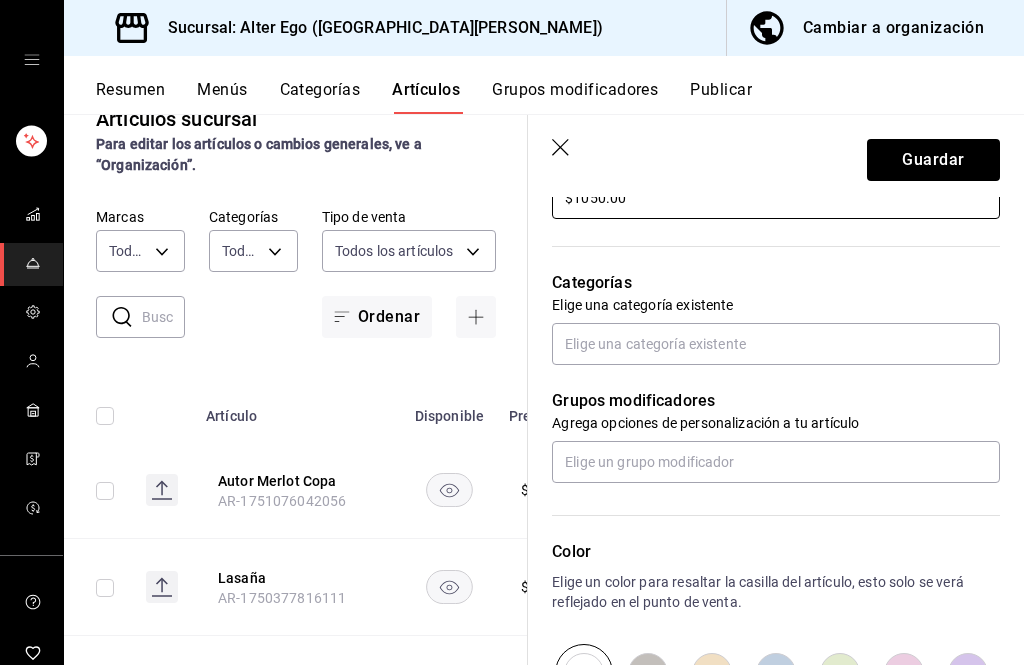 type on "$1050.00" 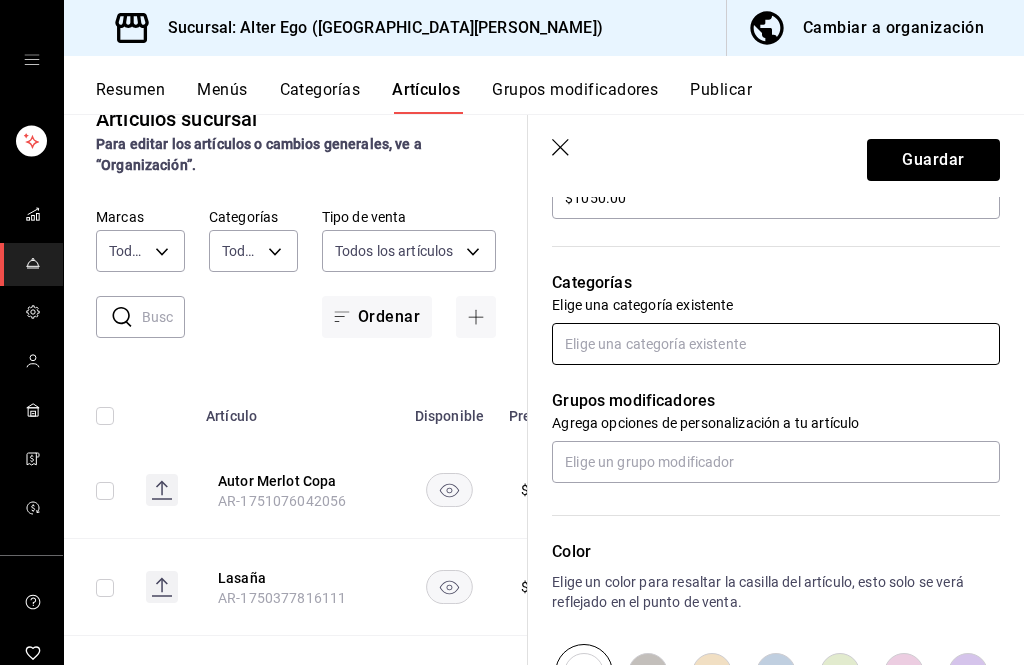 click at bounding box center (776, 344) 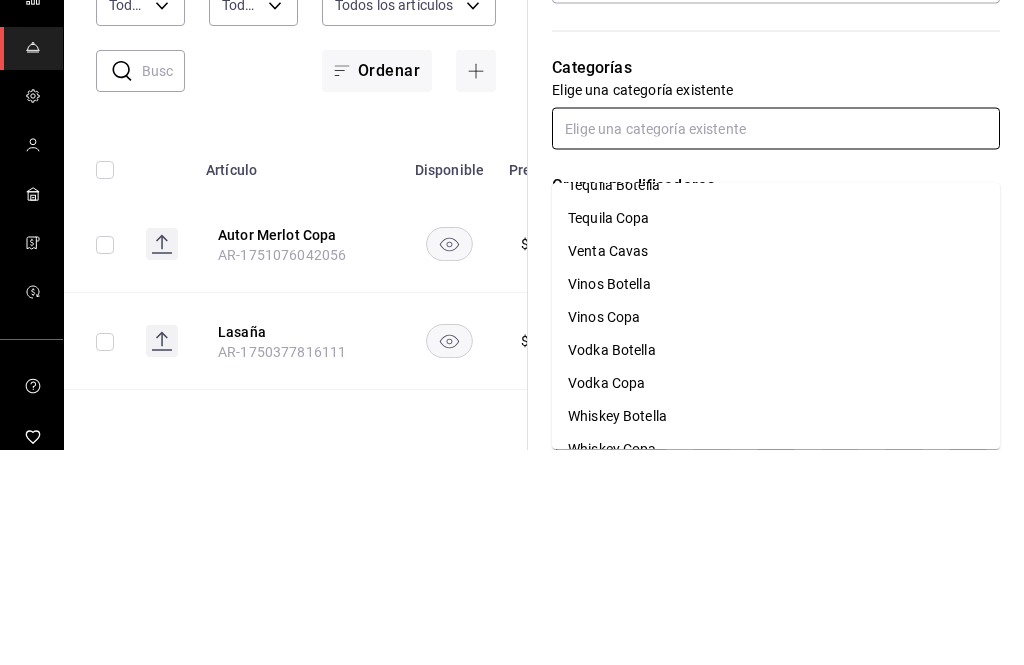 scroll, scrollTop: 681, scrollLeft: 0, axis: vertical 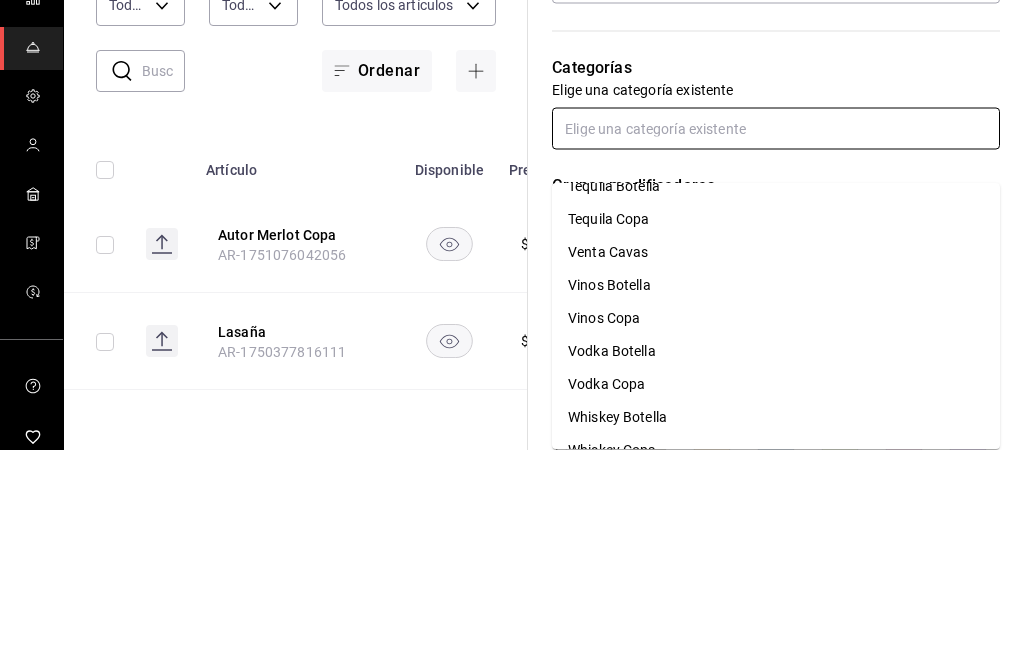 click on "Vinos Botella" at bounding box center [776, 501] 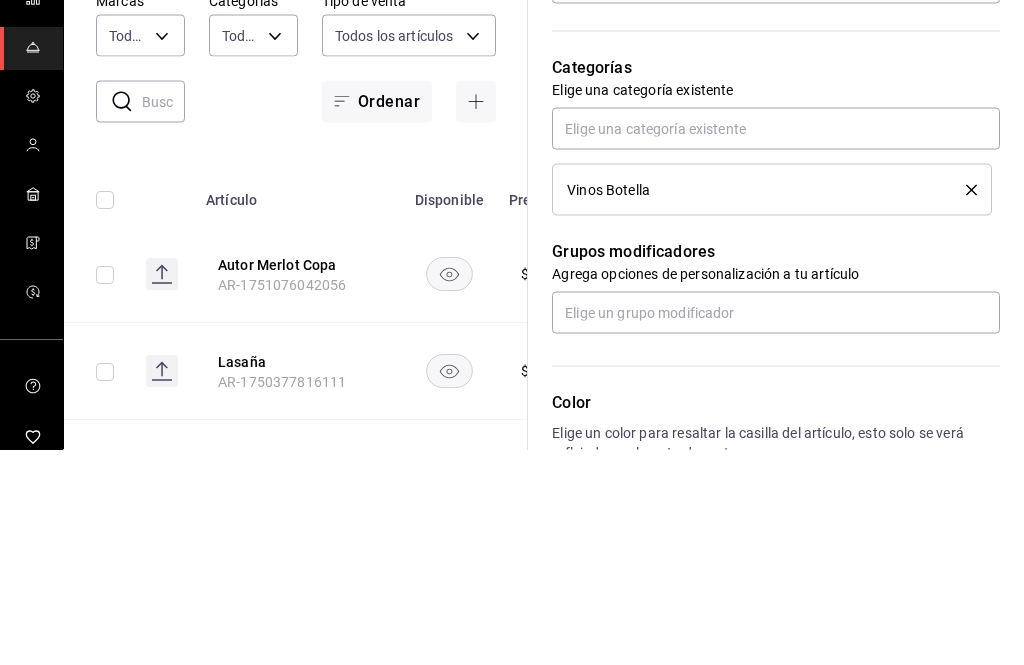 click on "Grupos modificadores" at bounding box center (776, 467) 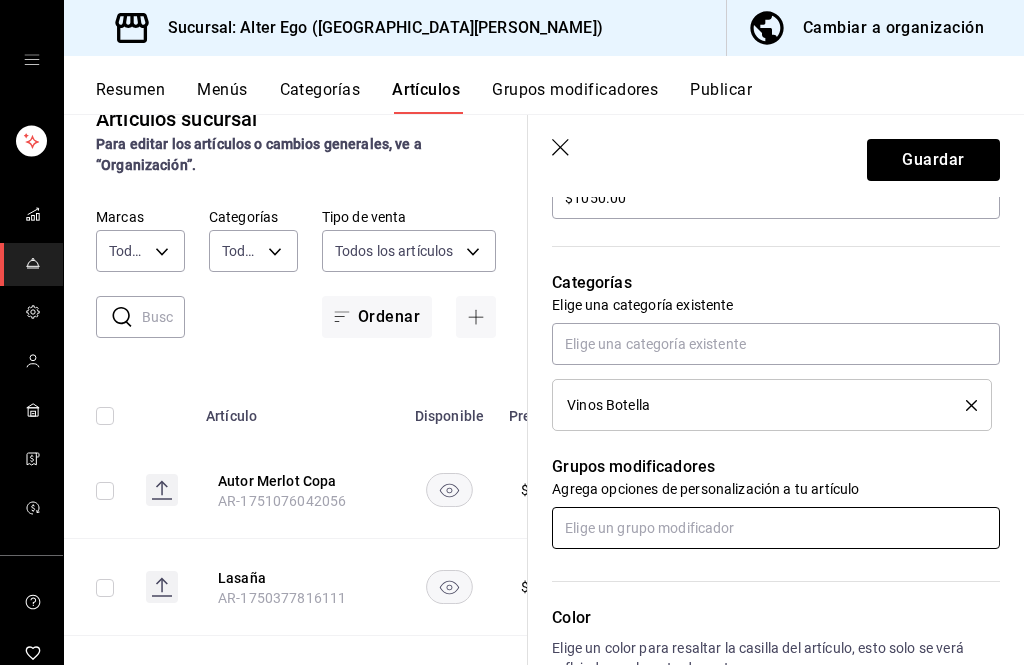 click at bounding box center (776, 528) 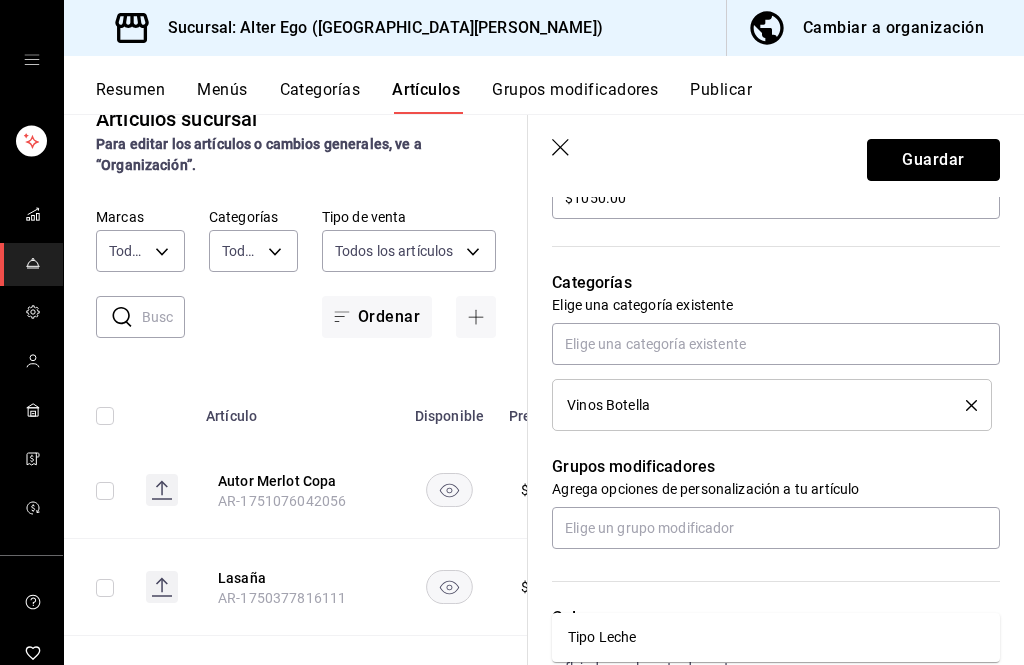 click on "Guardar" at bounding box center (933, 160) 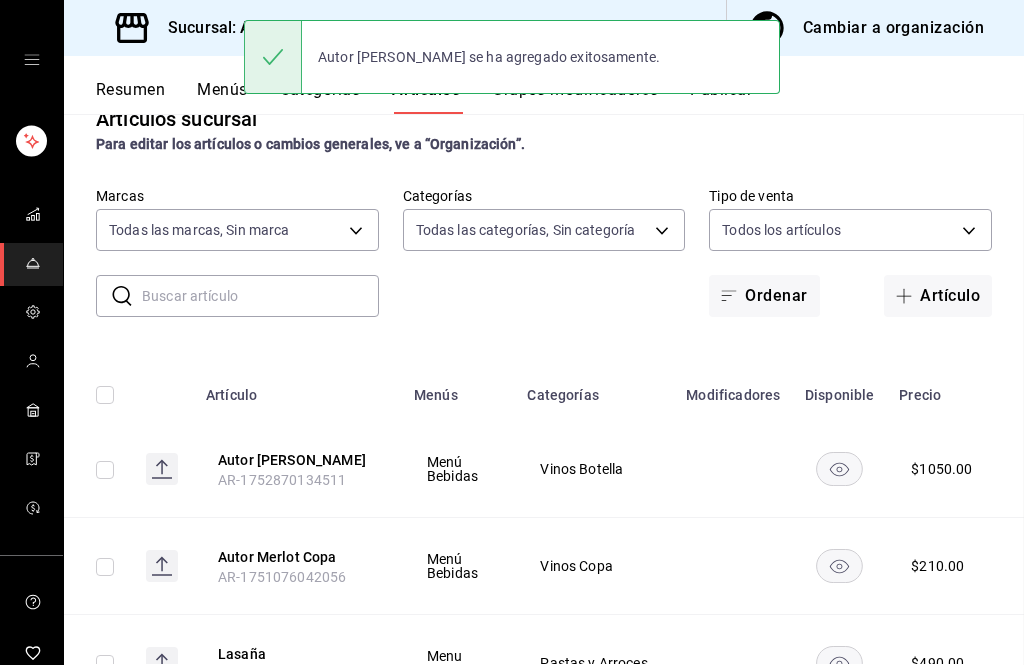scroll, scrollTop: 0, scrollLeft: 0, axis: both 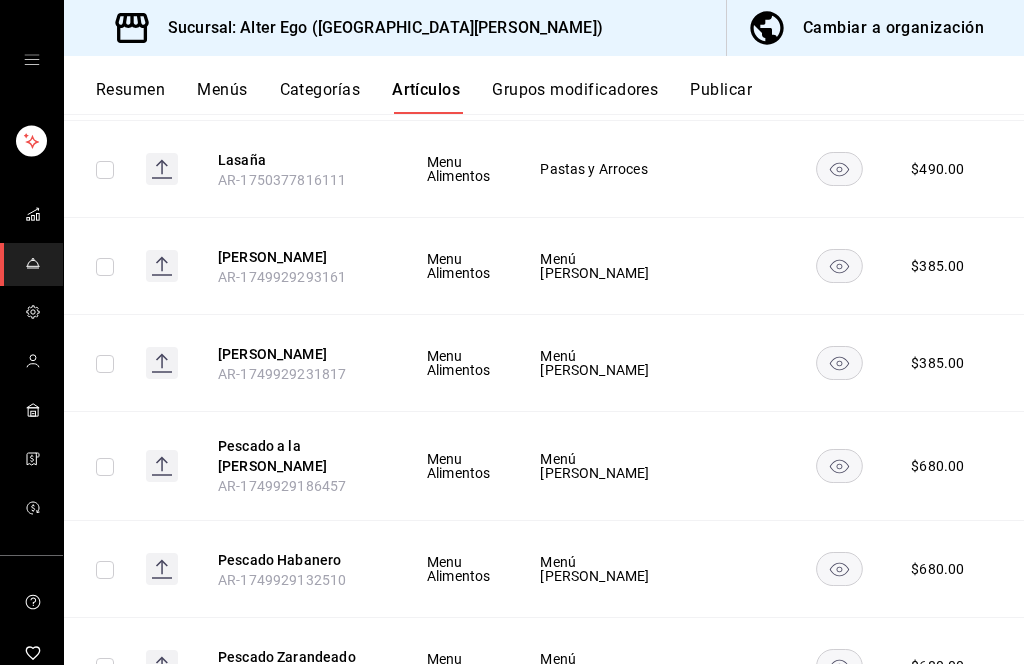click 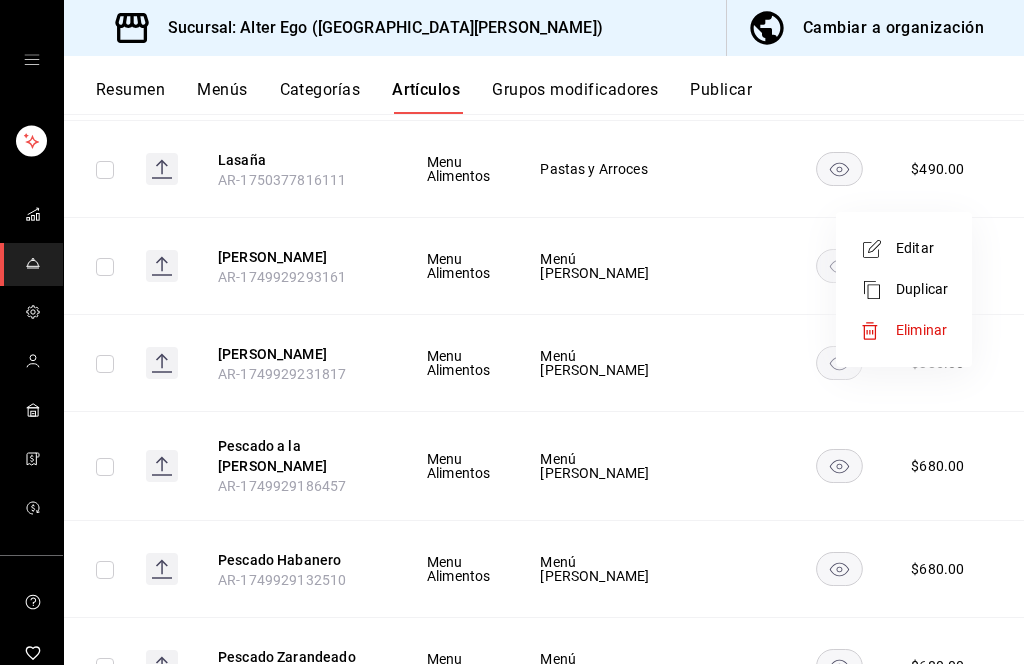 click on "Editar" at bounding box center (922, 248) 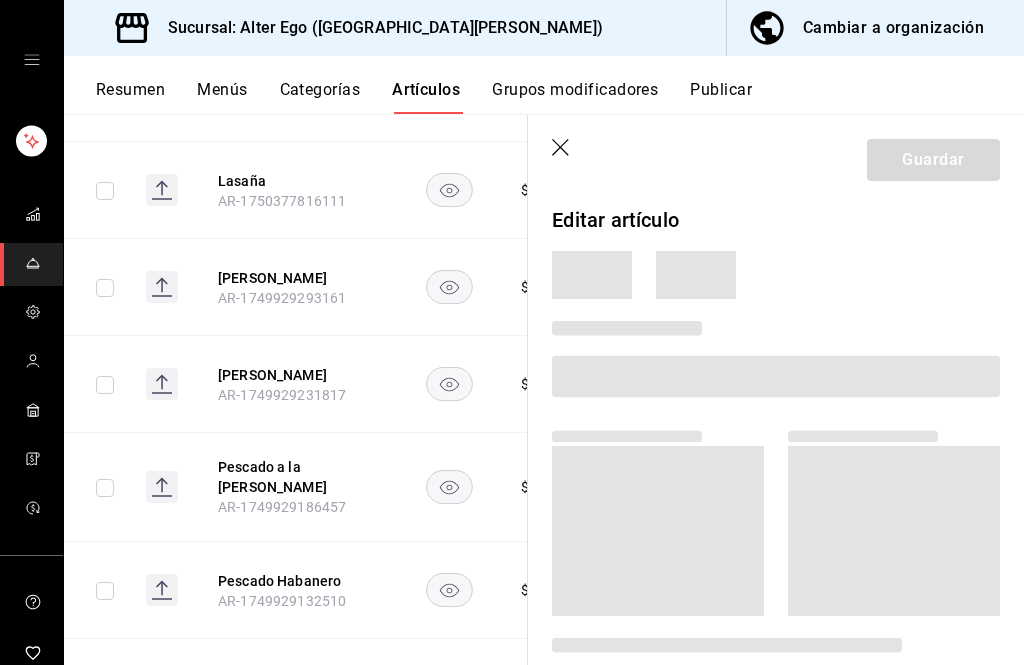 scroll, scrollTop: 0, scrollLeft: 153, axis: horizontal 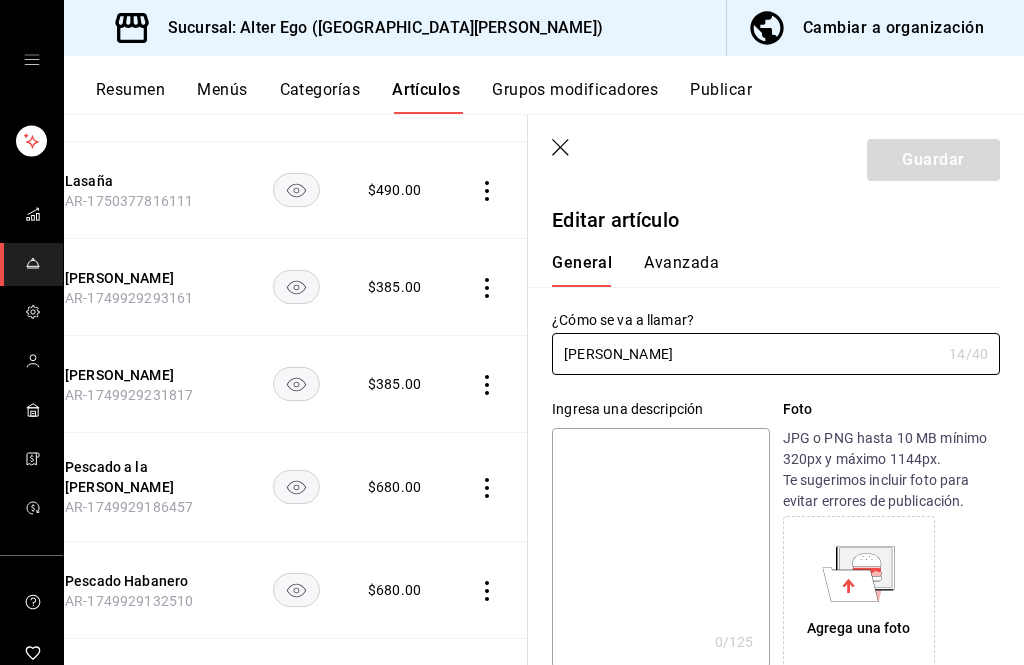 type on "$385.00" 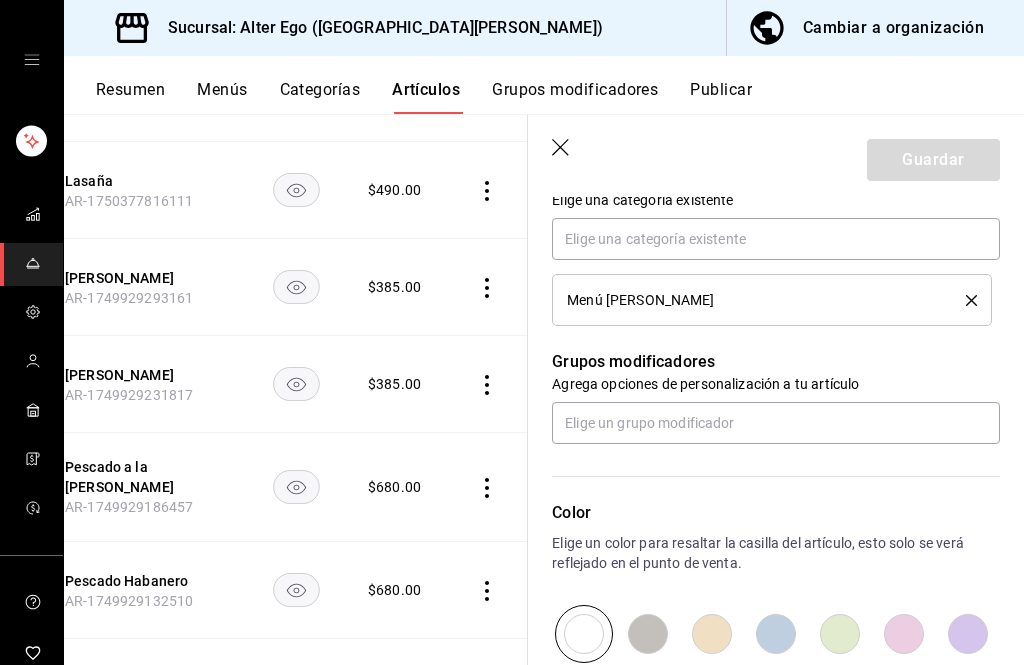 scroll, scrollTop: 750, scrollLeft: 0, axis: vertical 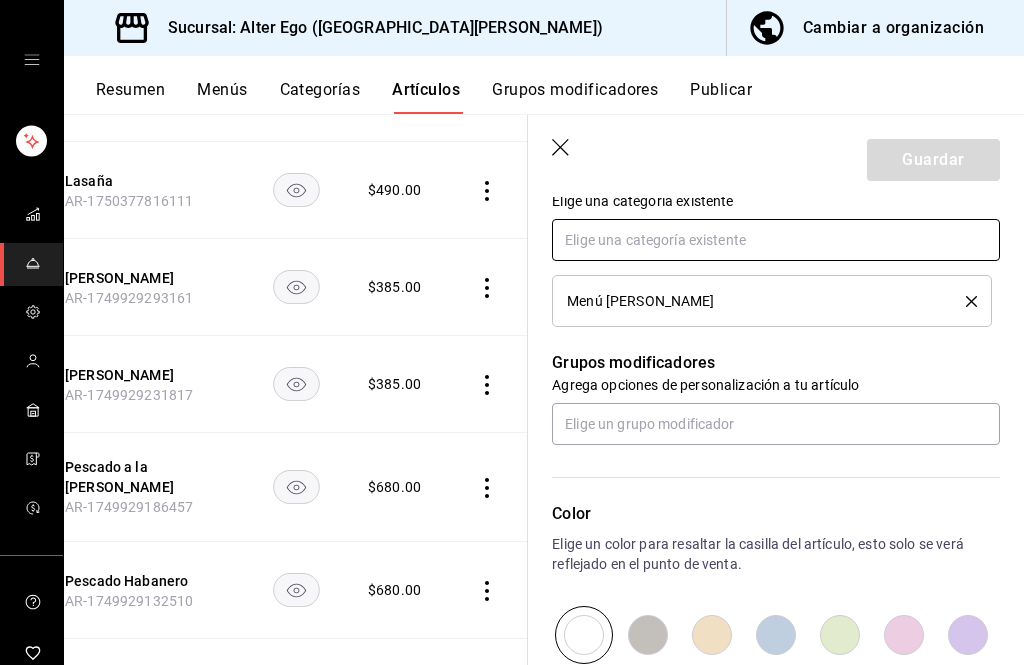 click at bounding box center [776, 240] 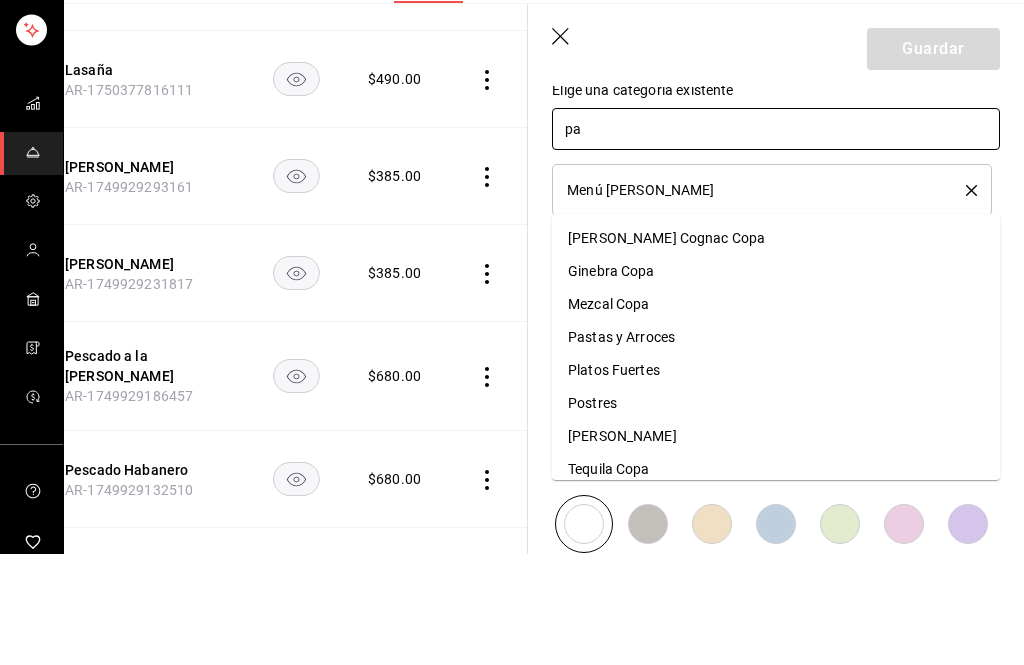type on "pas" 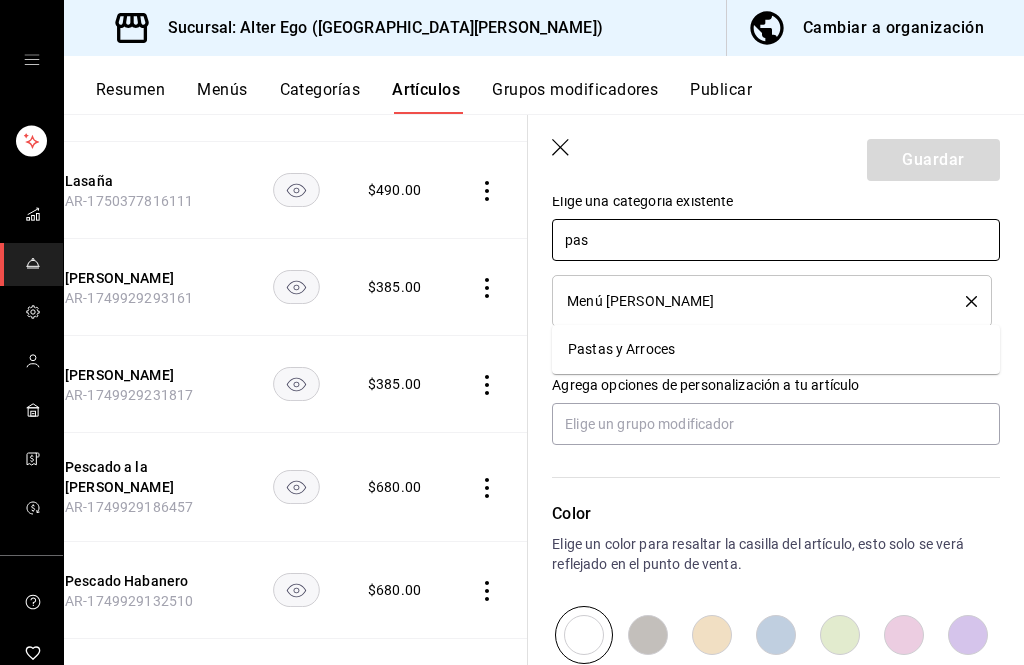 click on "Pastas y Arroces" at bounding box center [776, 349] 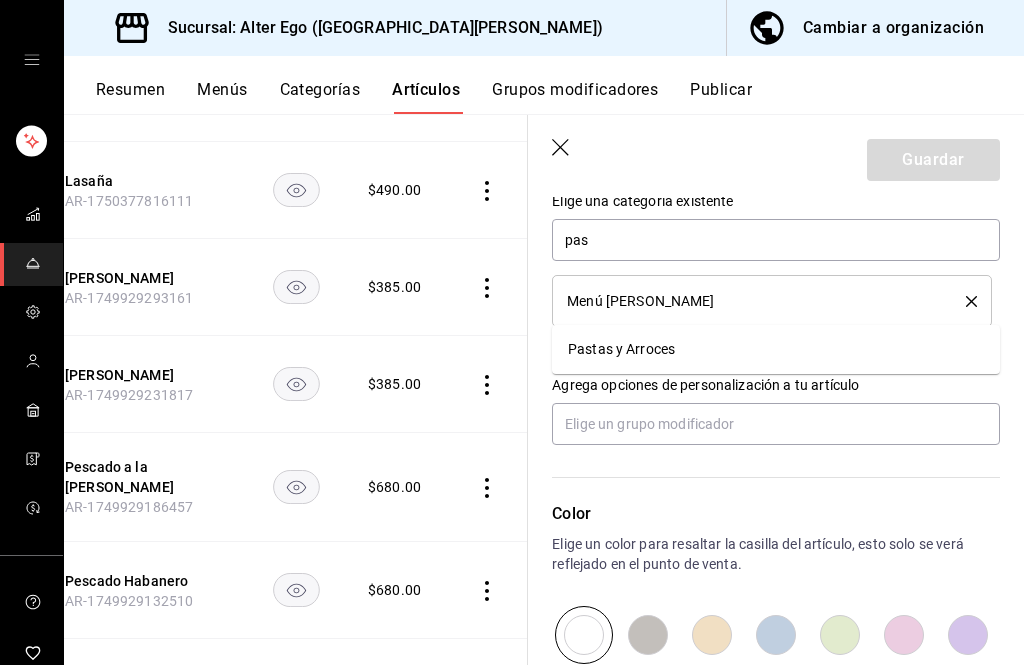 type 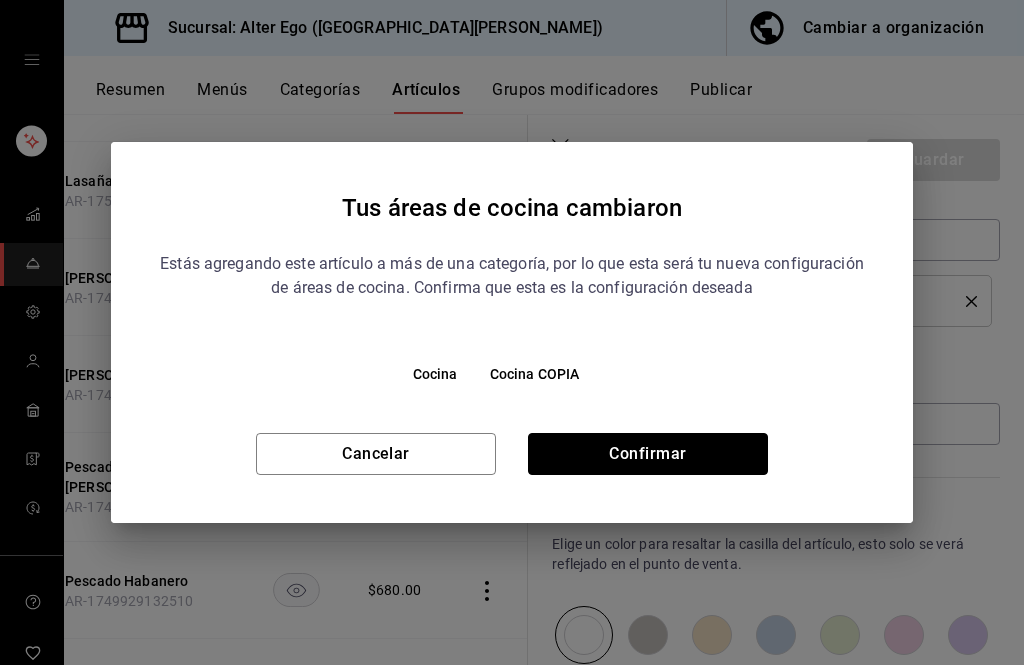 click on "Confirmar" at bounding box center [648, 454] 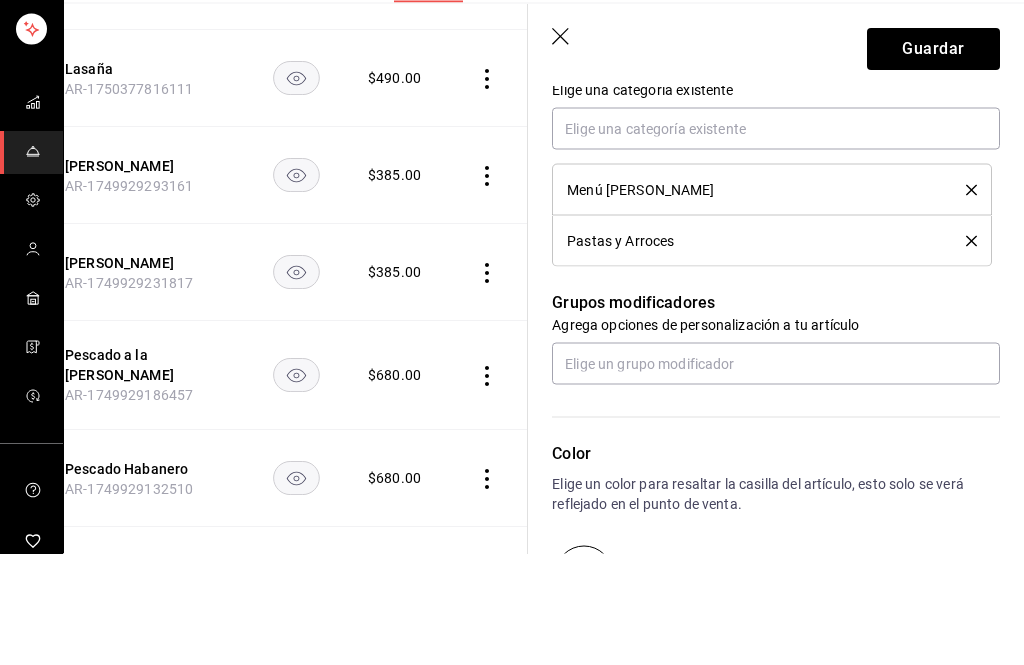 click 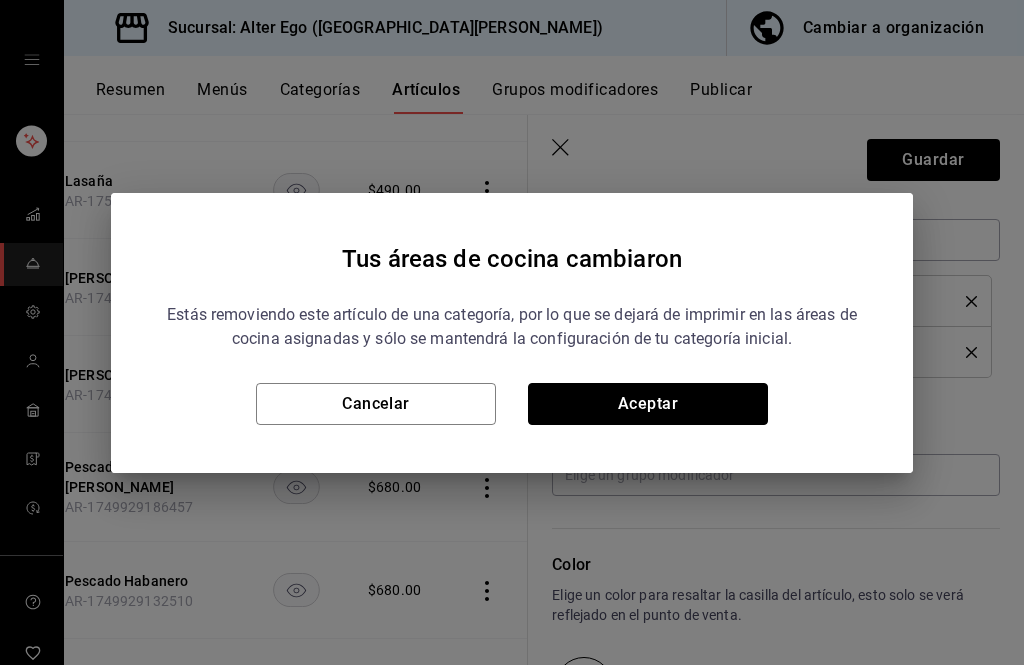 click on "Aceptar" at bounding box center [648, 404] 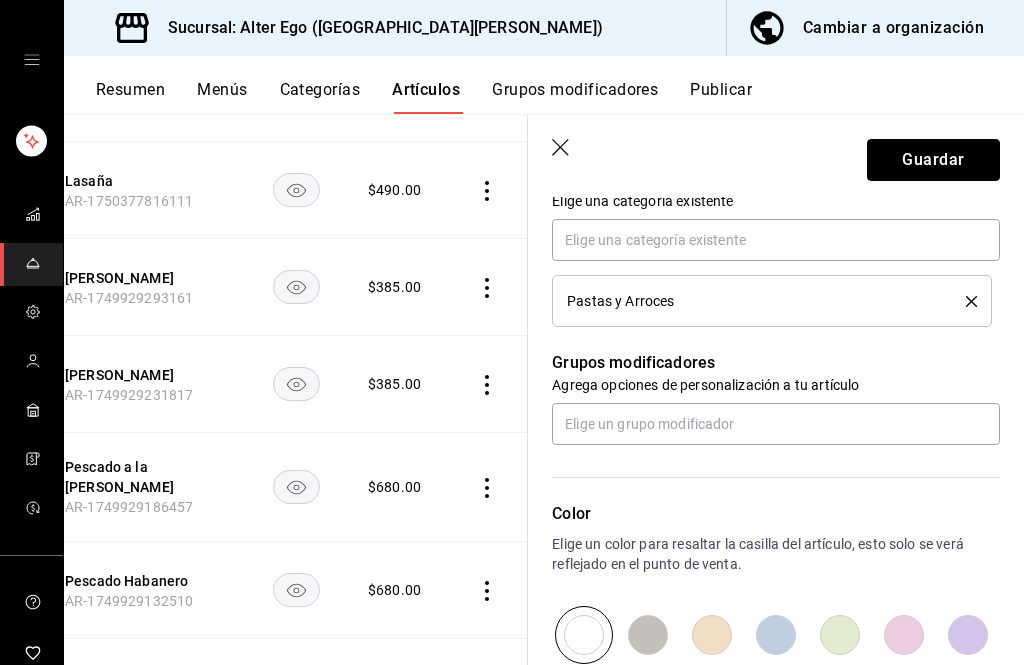 click on "Guardar" at bounding box center [933, 160] 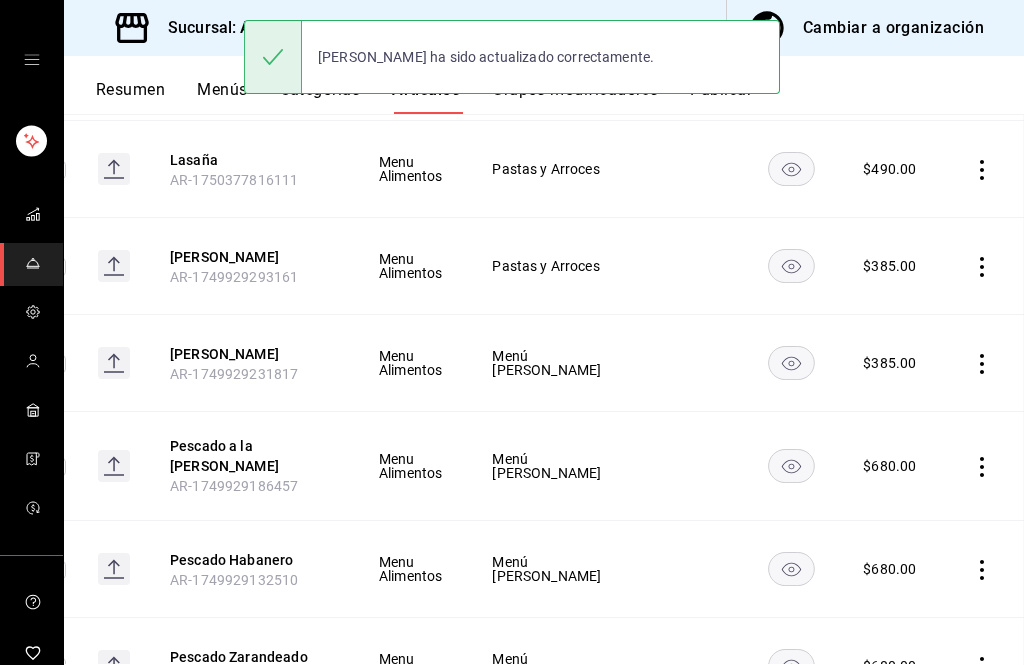 scroll, scrollTop: 0, scrollLeft: 0, axis: both 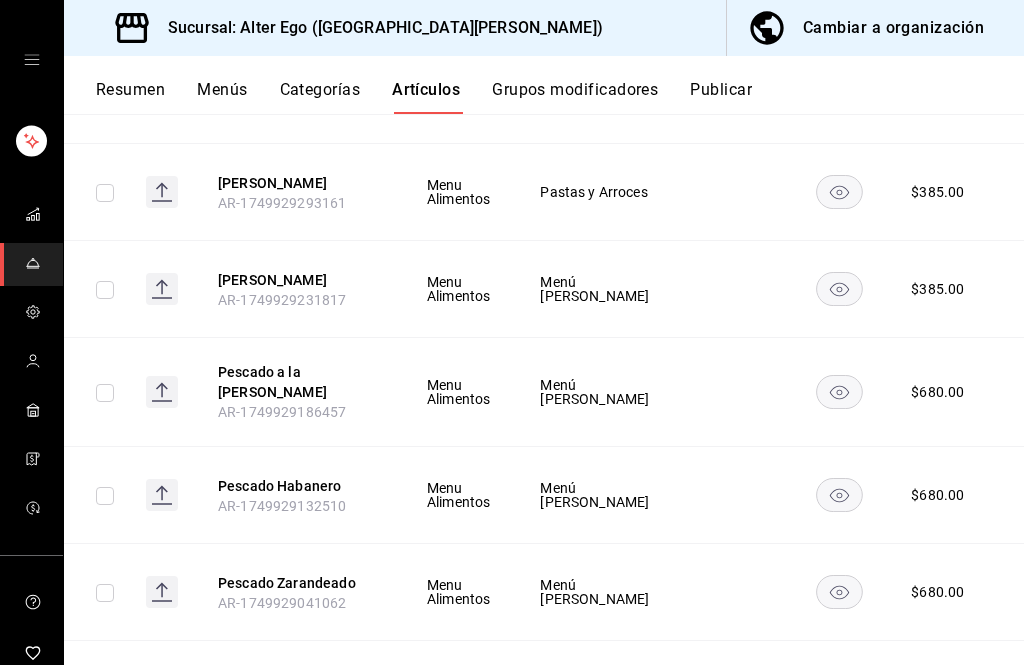 click 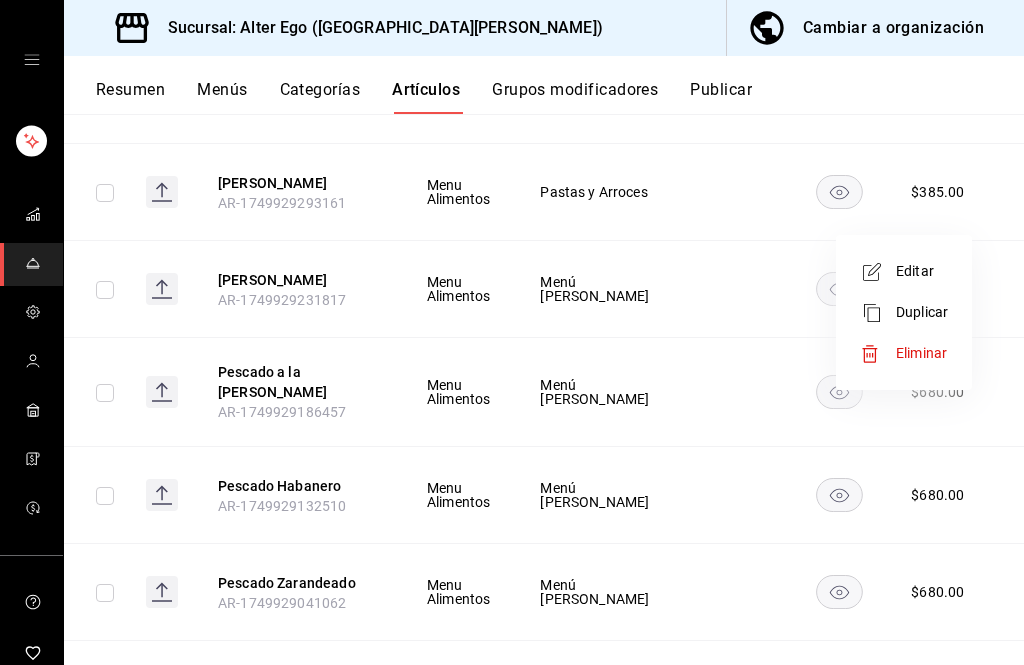 click on "Eliminar" at bounding box center [904, 353] 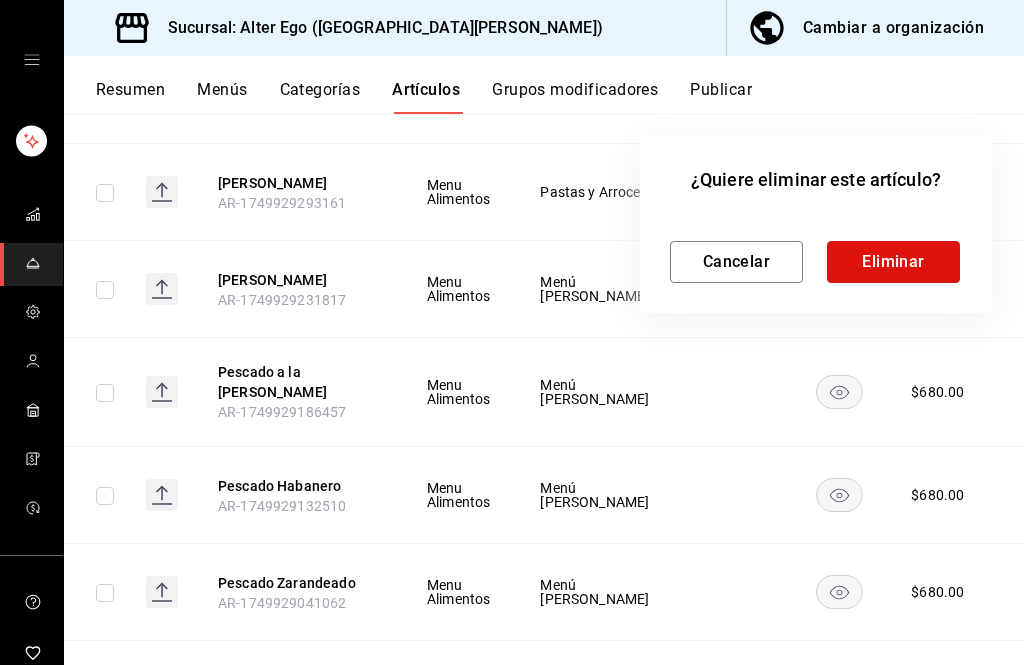 click on "Eliminar" at bounding box center [893, 262] 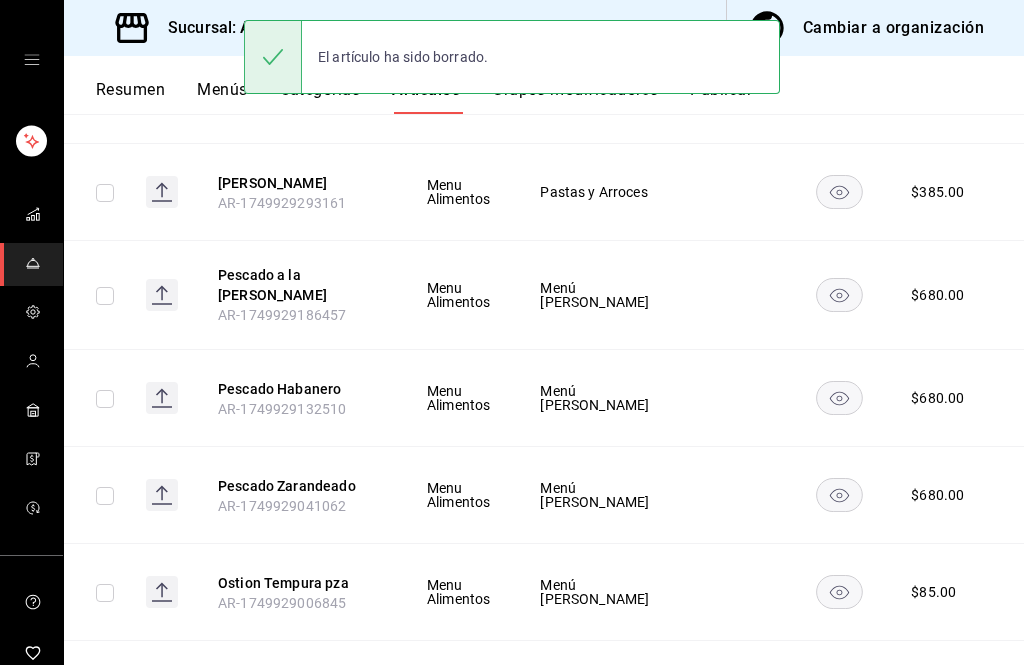 click 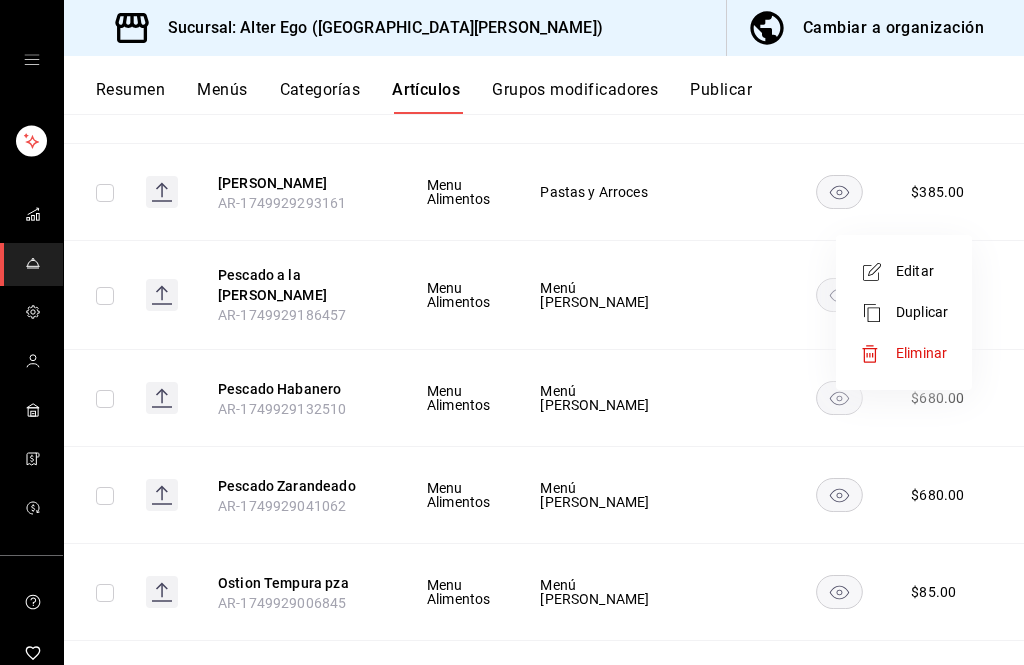 click on "Eliminar" at bounding box center (922, 353) 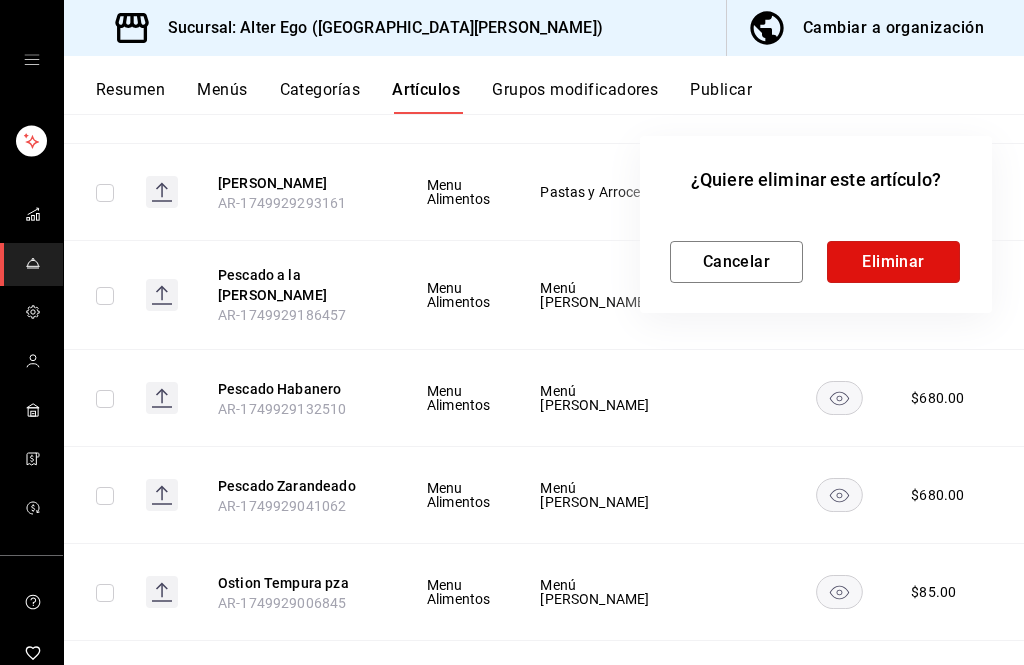 click on "Eliminar" at bounding box center (893, 262) 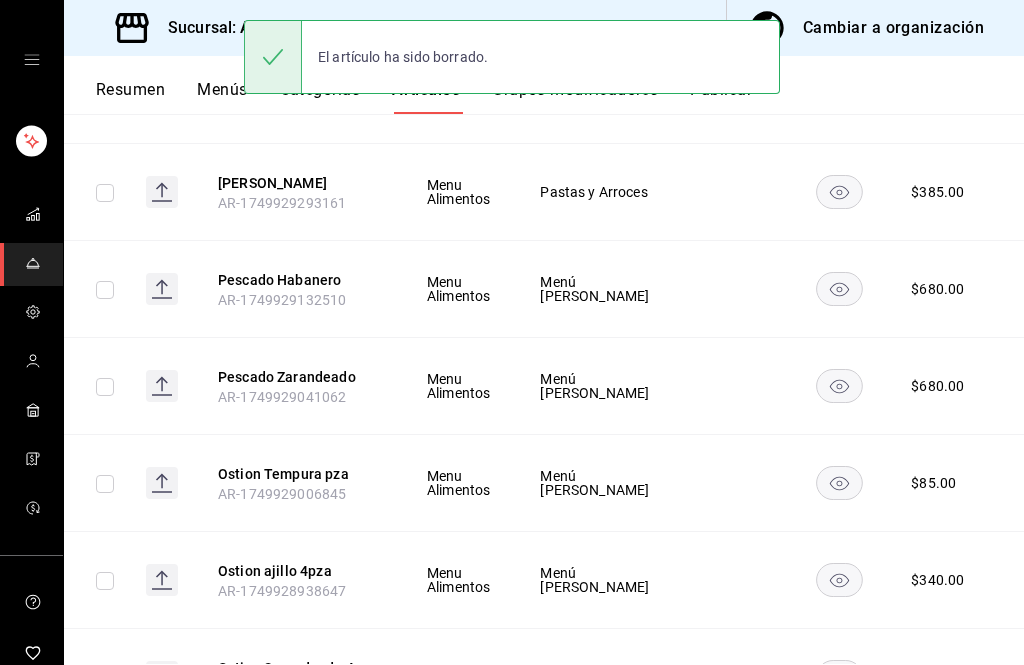 click 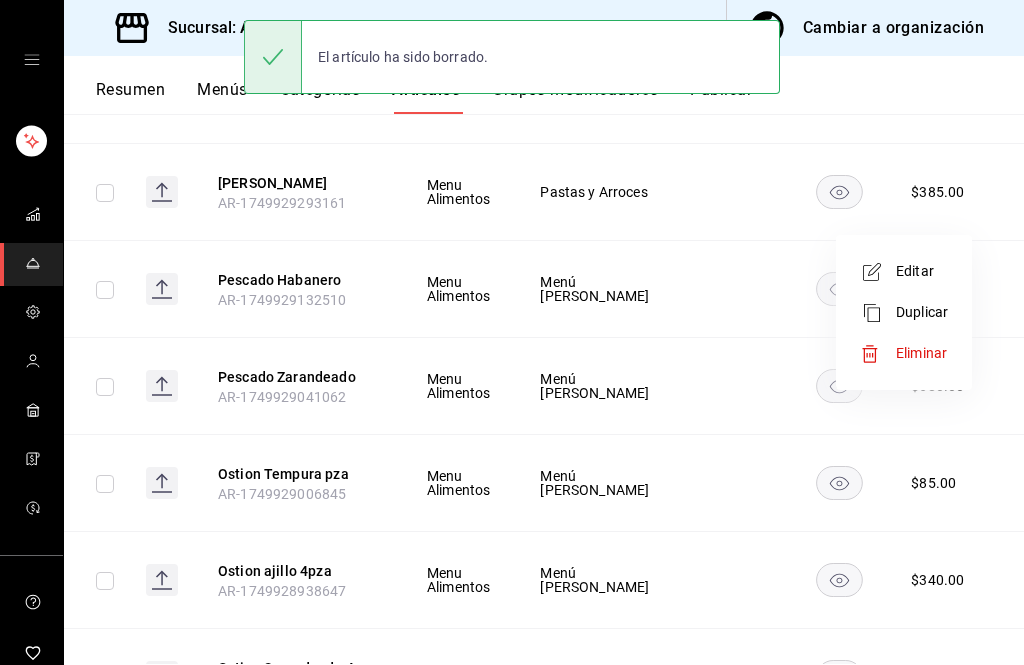 click on "Eliminar" at bounding box center (904, 353) 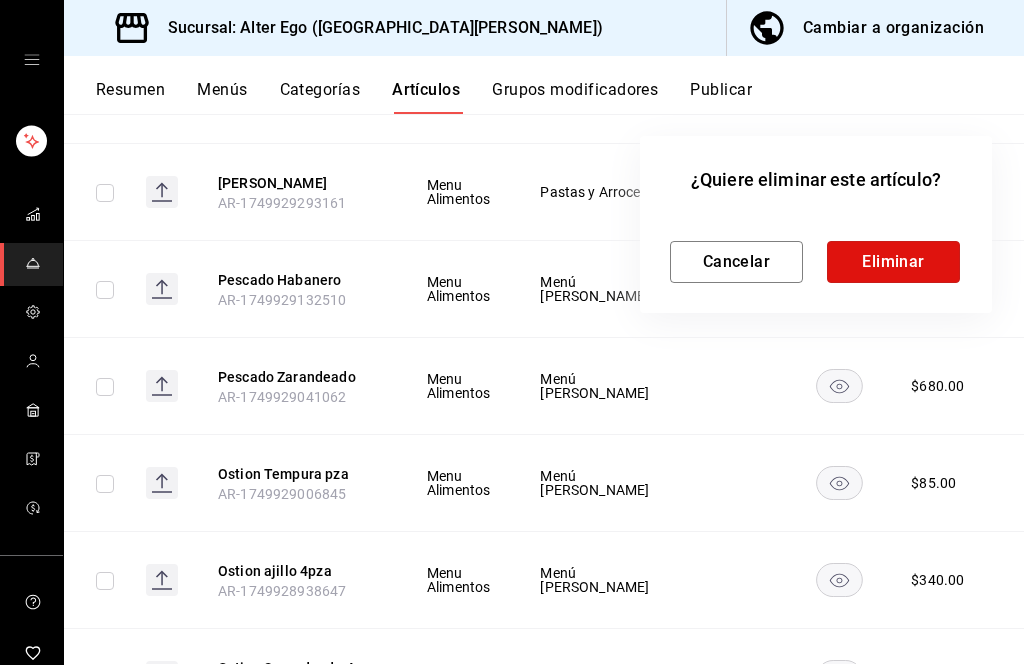 click on "Eliminar" at bounding box center (893, 262) 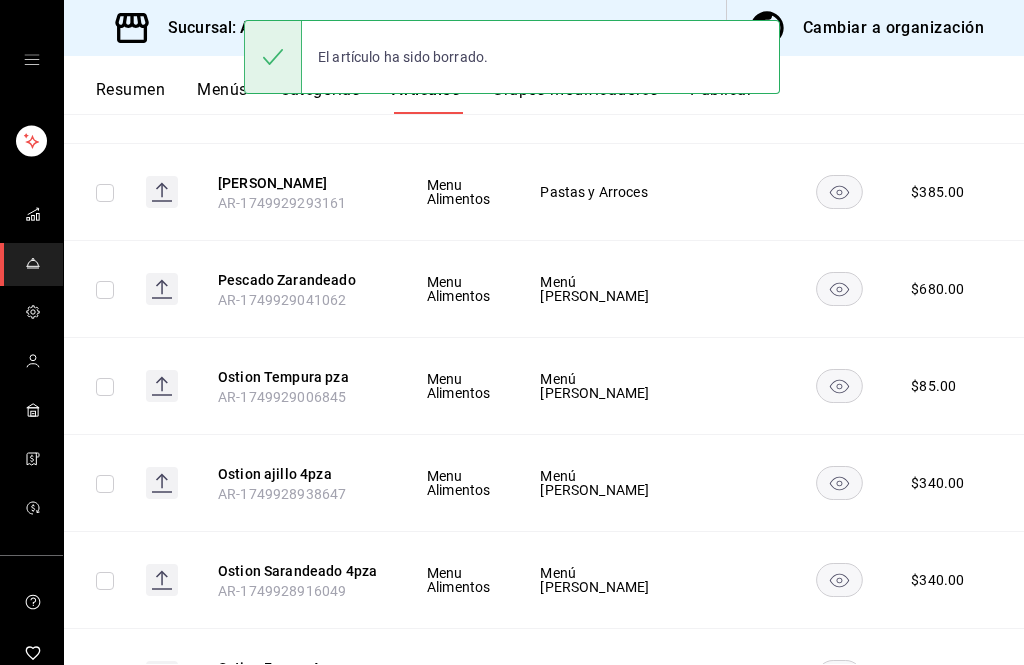 click 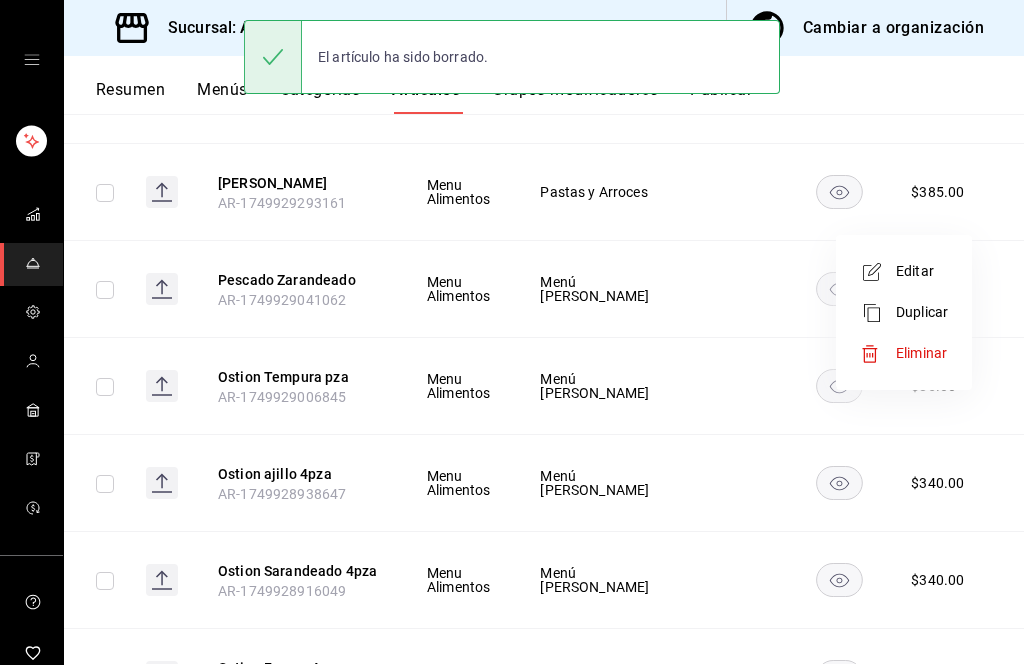 click on "Eliminar" at bounding box center [904, 353] 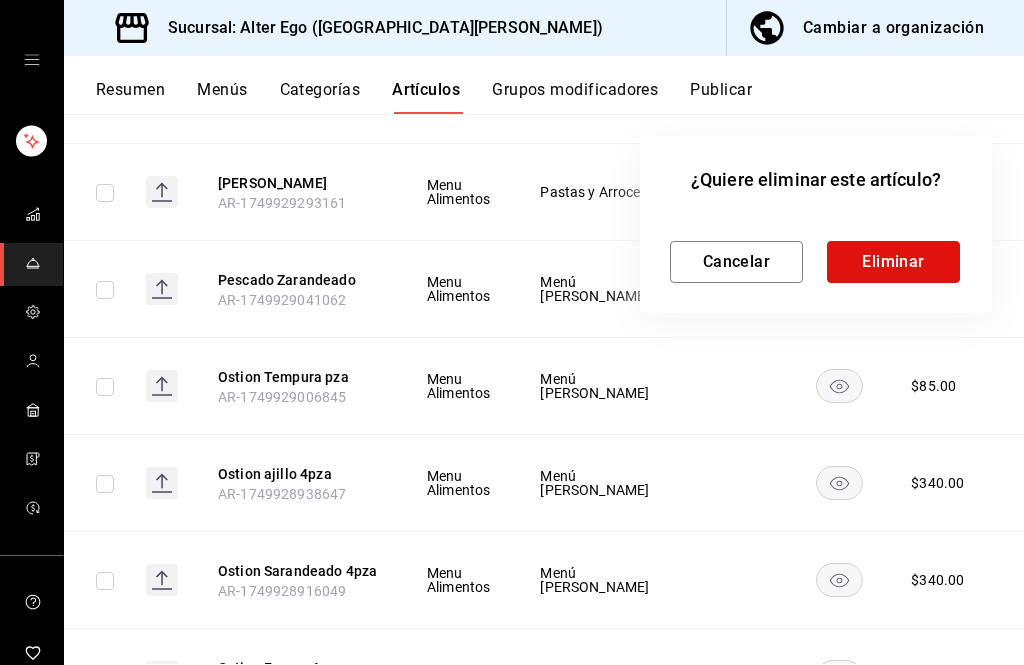 click on "Eliminar" at bounding box center (893, 262) 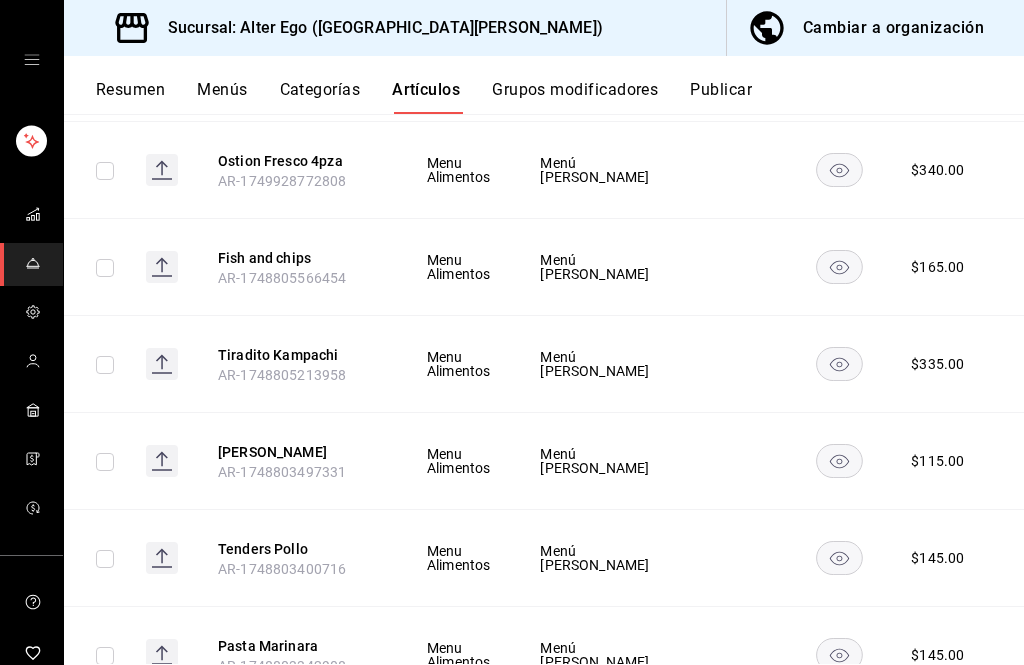 scroll, scrollTop: 1023, scrollLeft: 0, axis: vertical 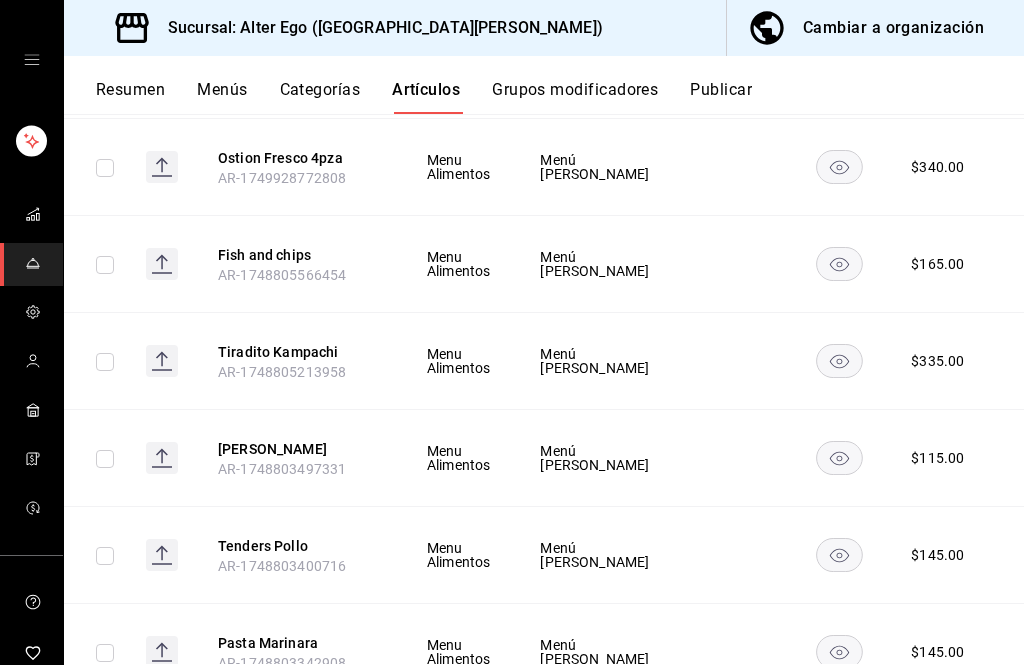 click 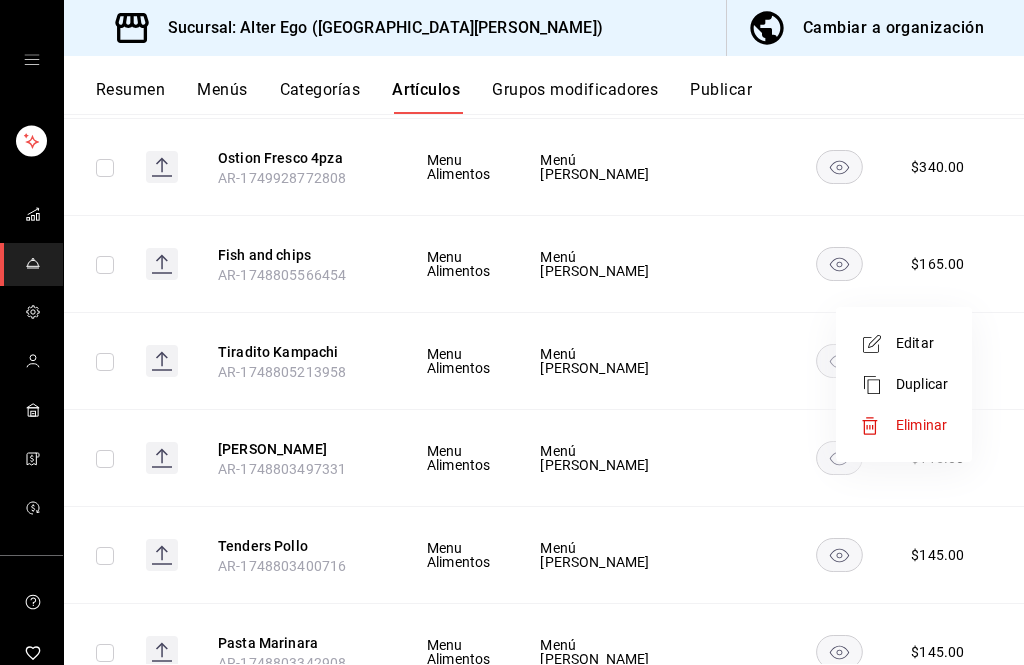 click on "Editar" at bounding box center (922, 343) 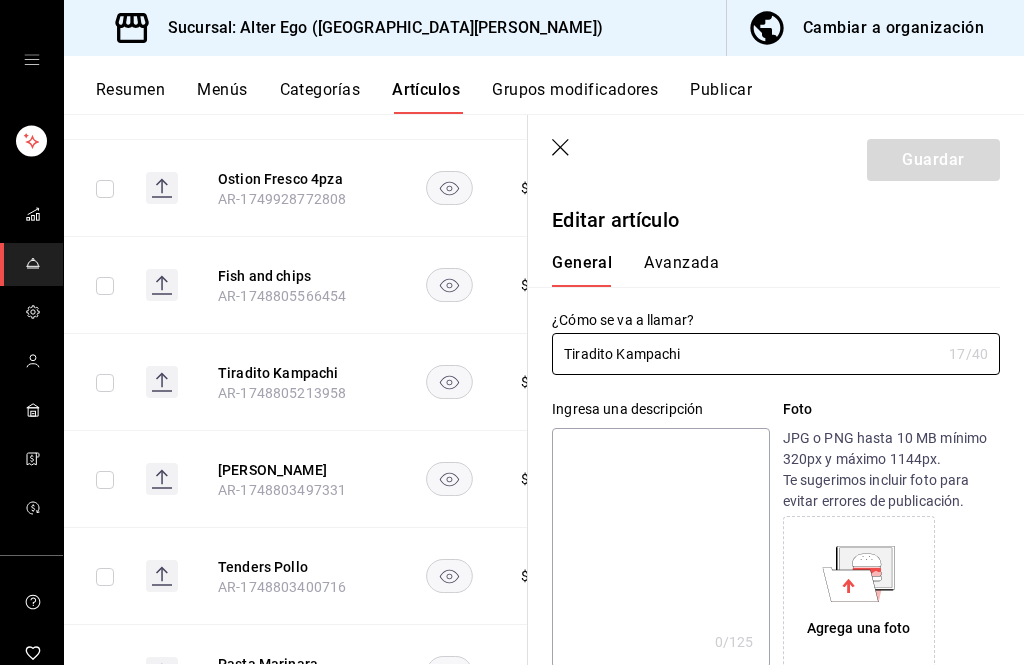 type on "$335.00" 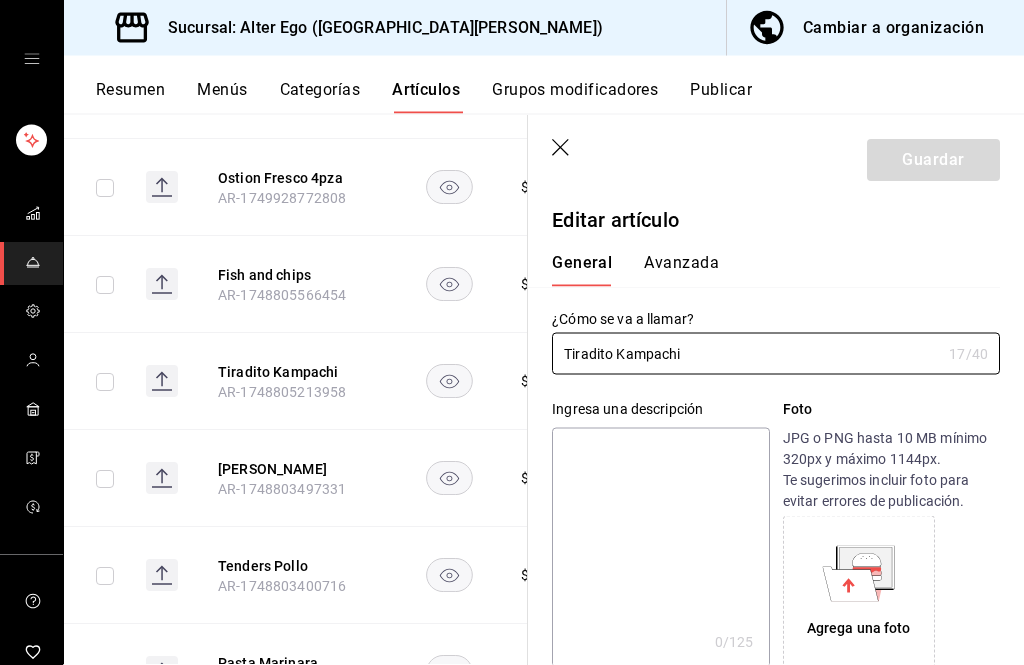 scroll, scrollTop: 0, scrollLeft: 0, axis: both 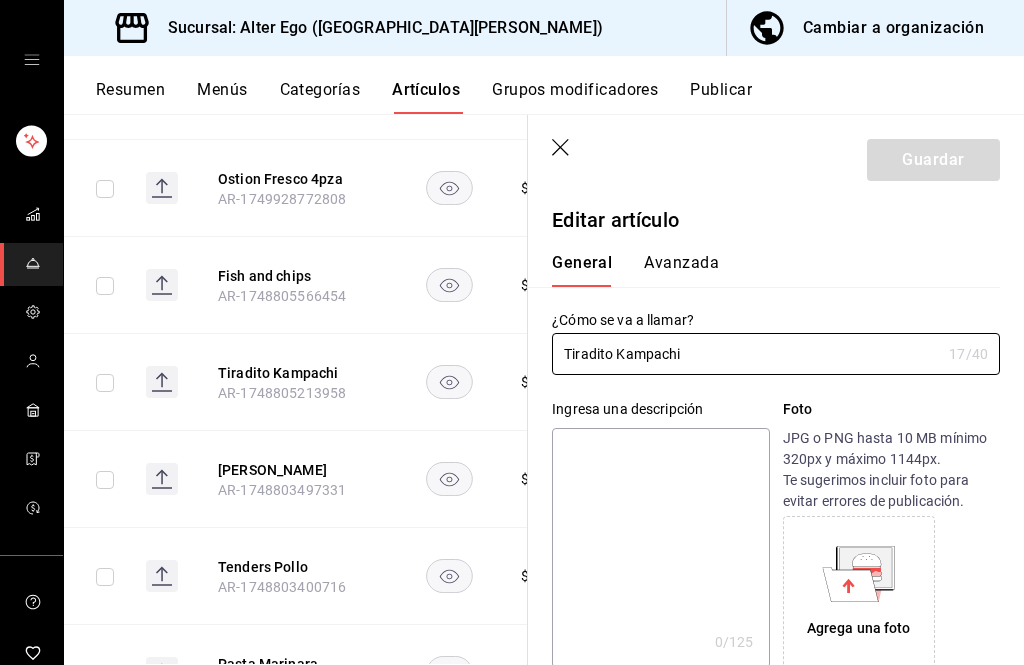 click on "Precio fijo" at bounding box center (616, 749) 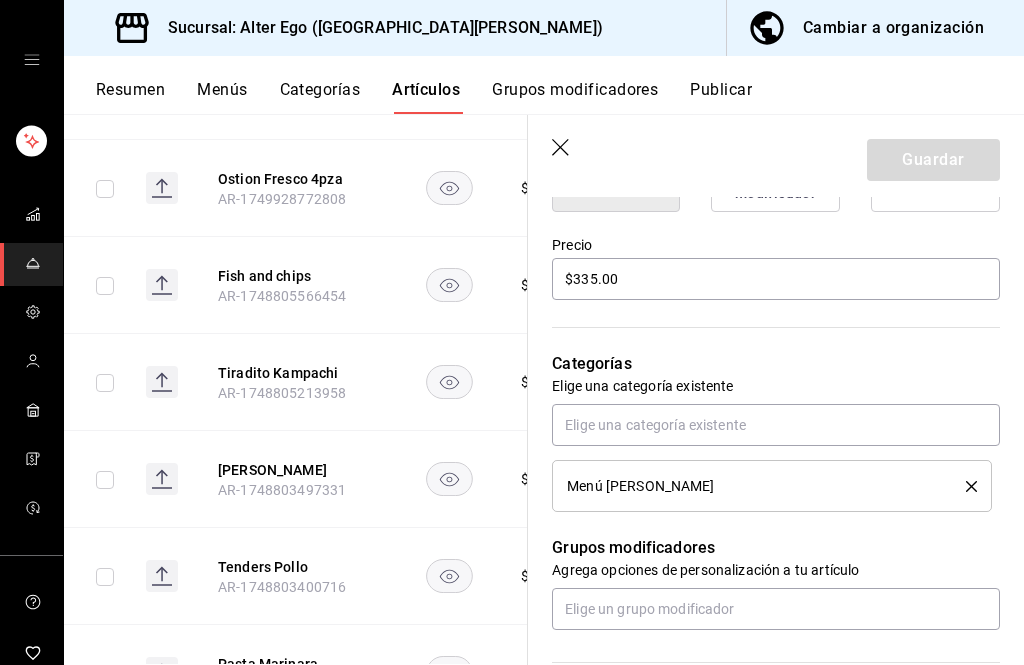scroll, scrollTop: 534, scrollLeft: 0, axis: vertical 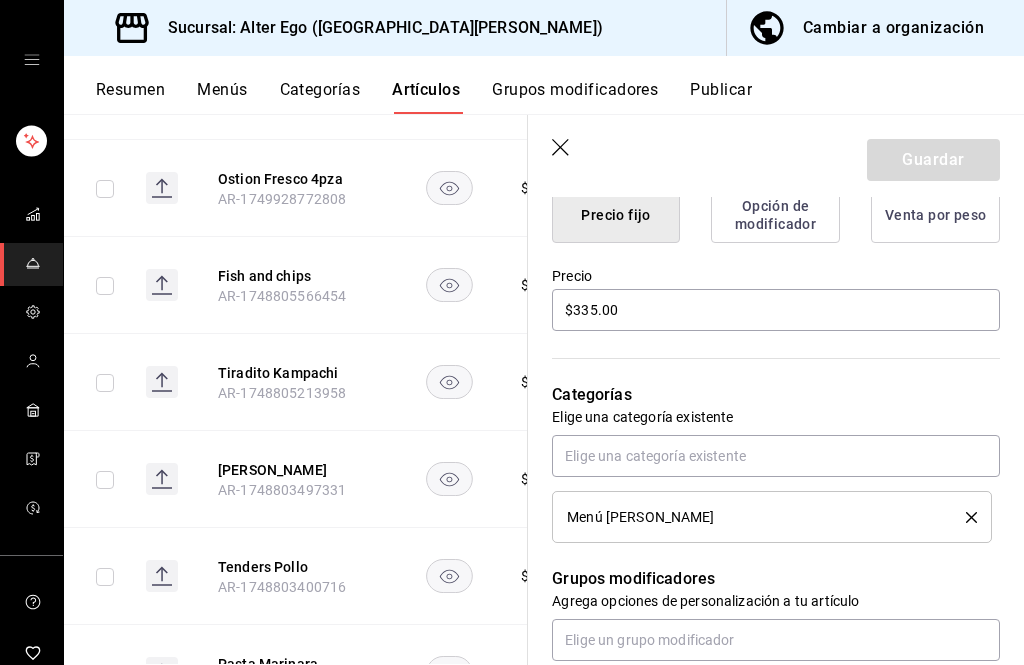 click 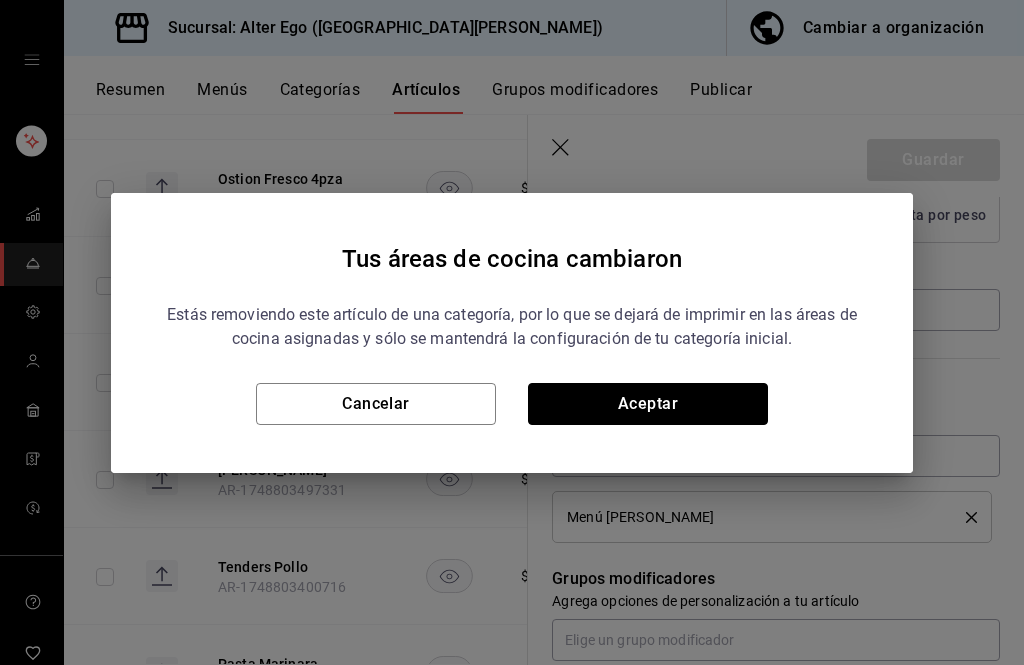 click on "Aceptar" at bounding box center [648, 404] 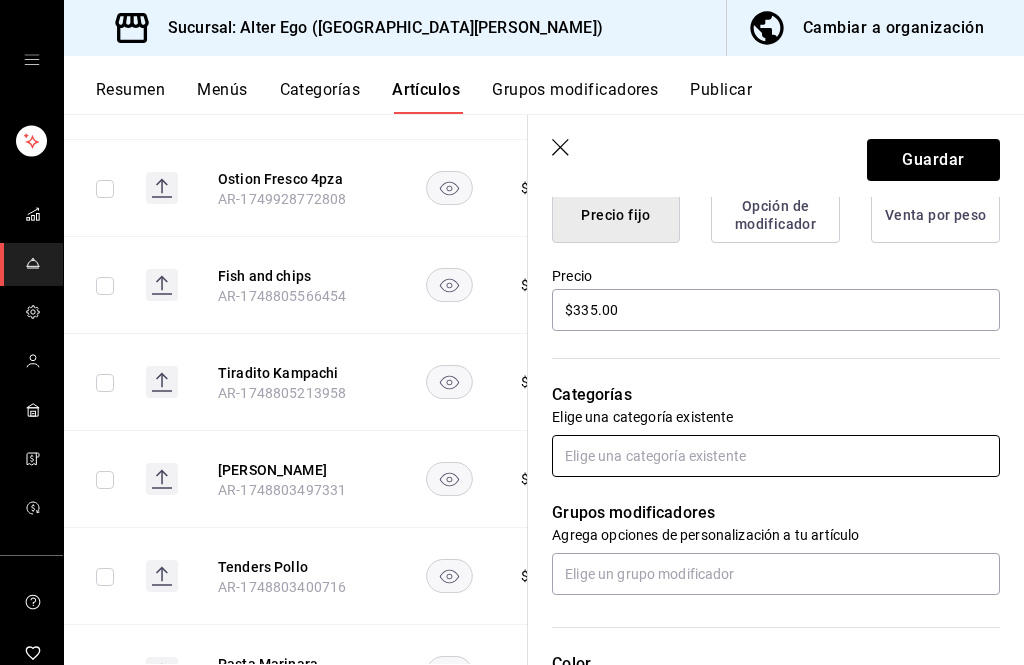 click at bounding box center [776, 456] 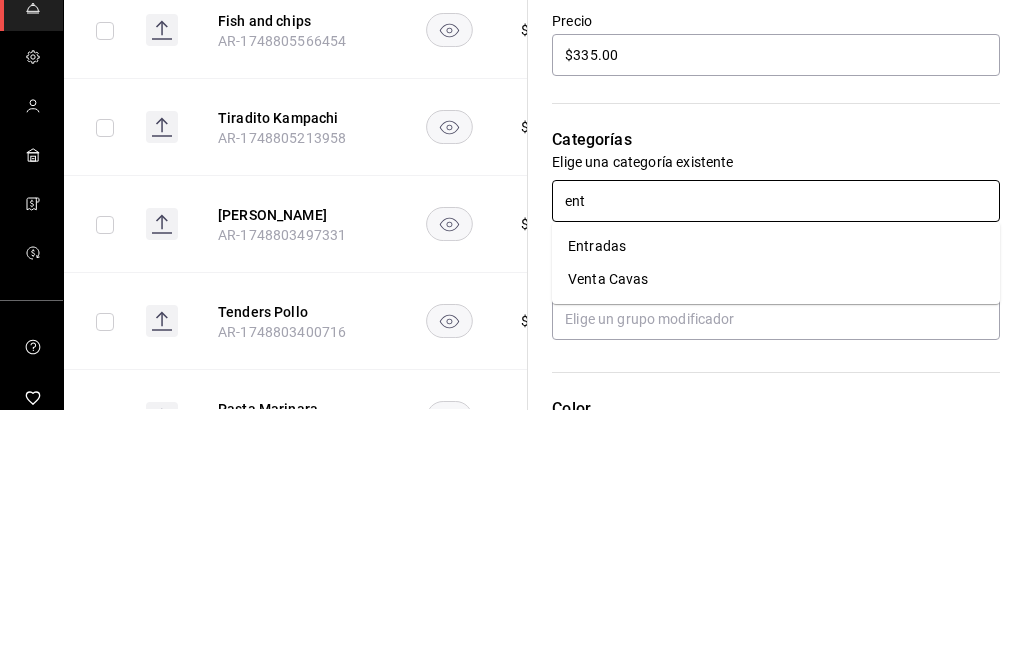 type on "entr" 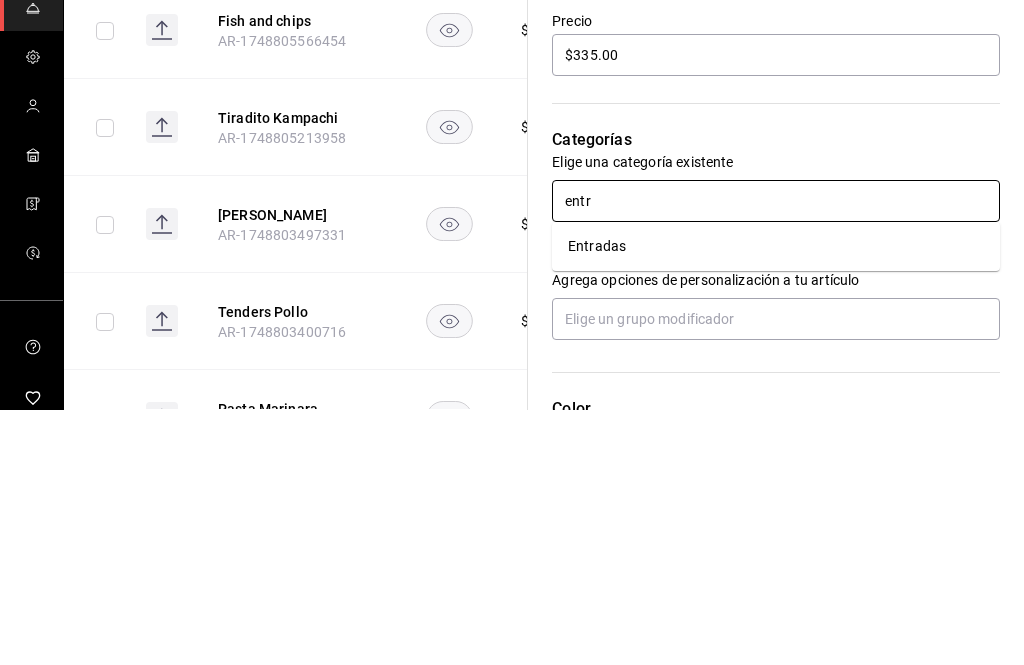 click on "Entradas" at bounding box center (776, 501) 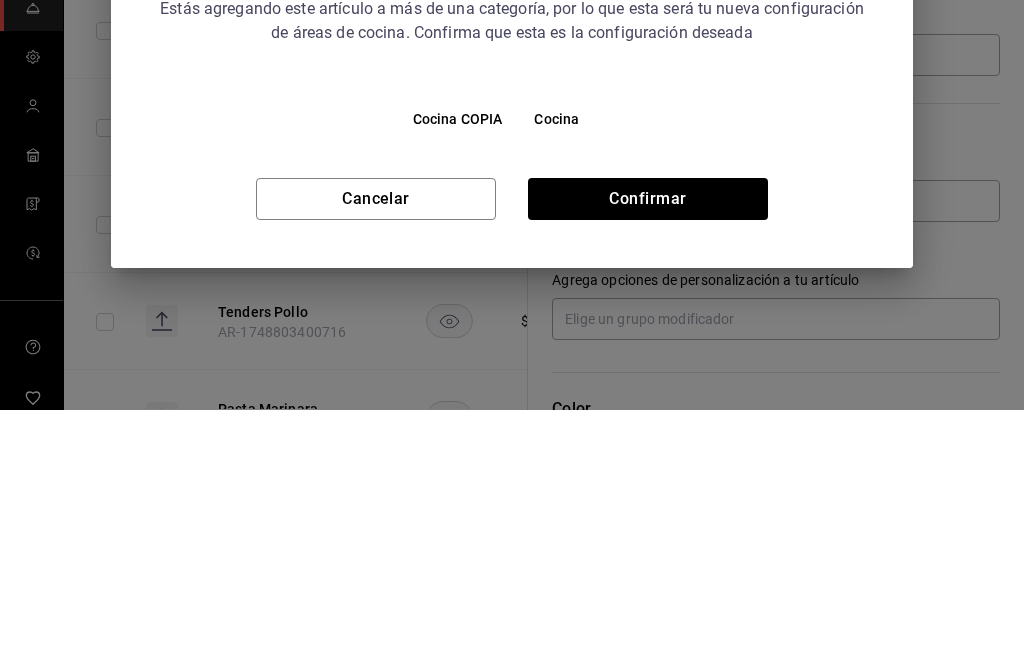 type 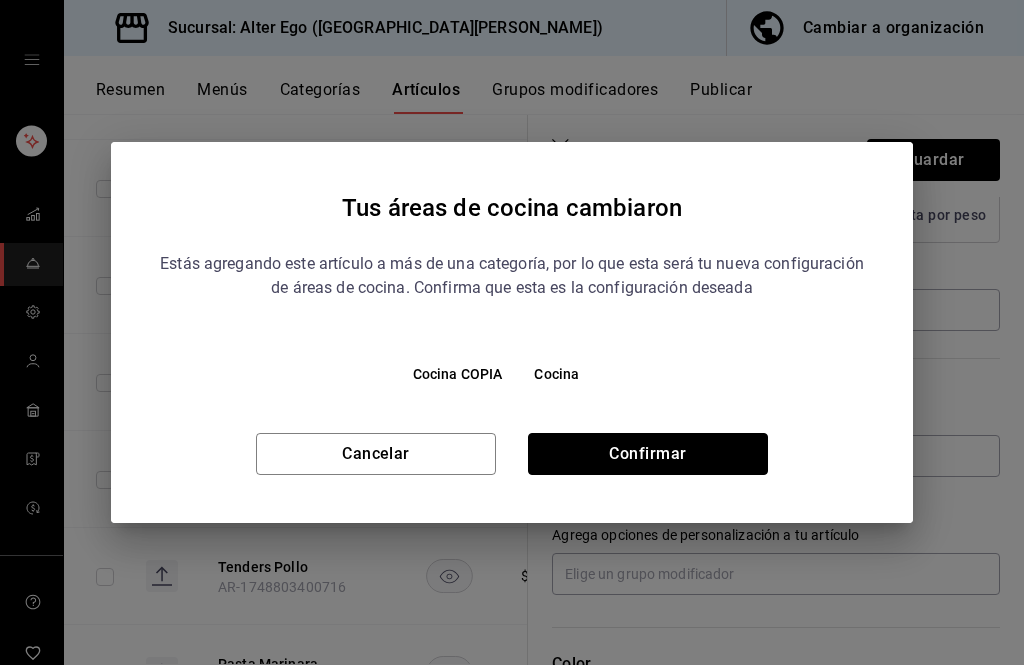 click on "Confirmar" at bounding box center (648, 454) 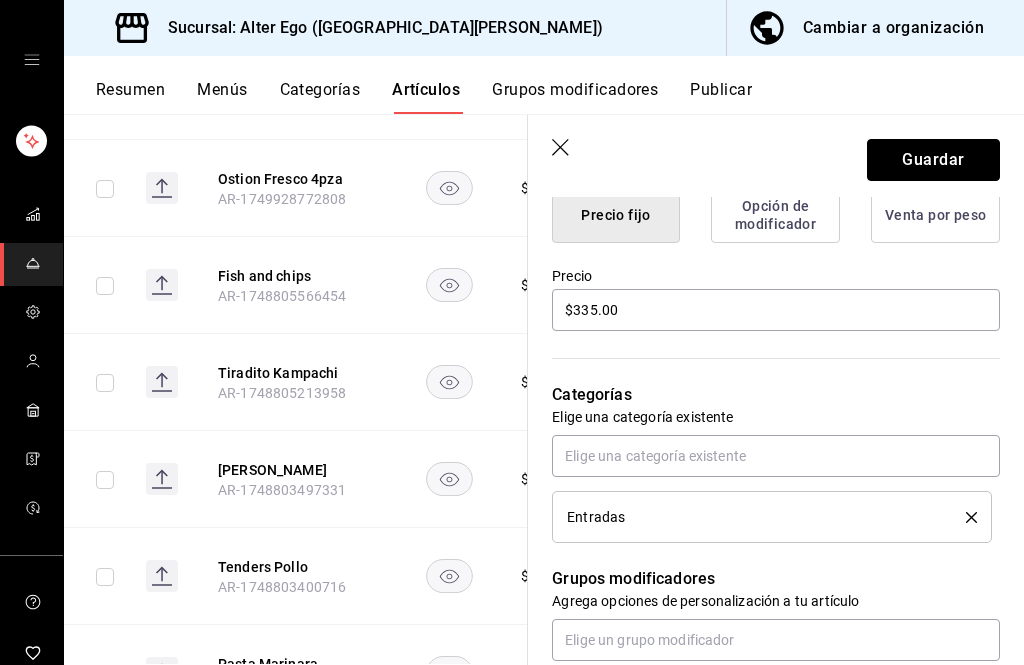 click on "Guardar" at bounding box center [933, 160] 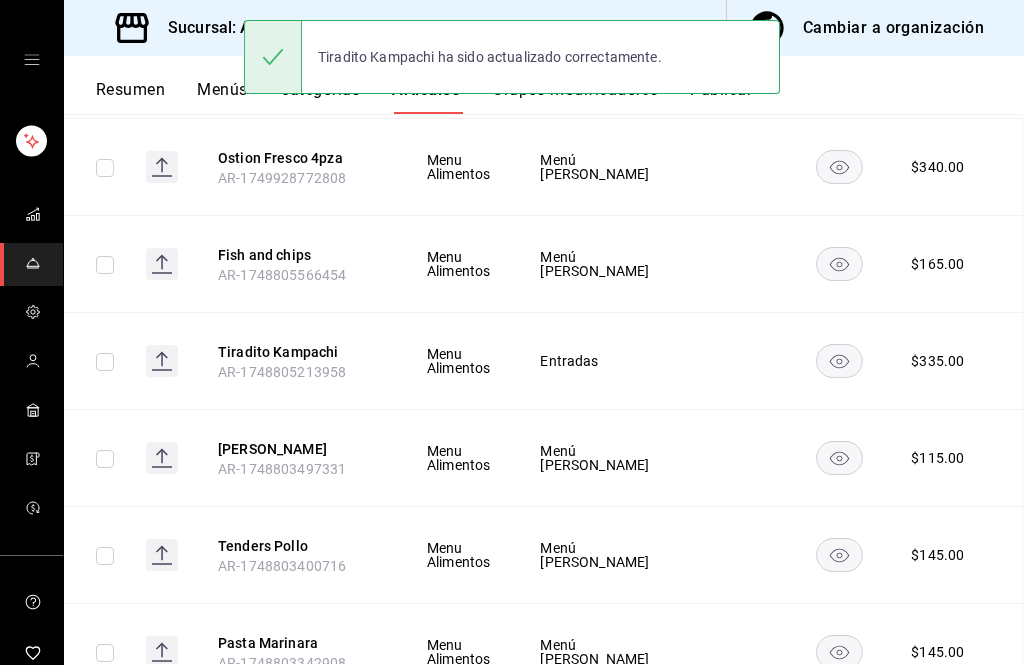 scroll, scrollTop: 0, scrollLeft: 0, axis: both 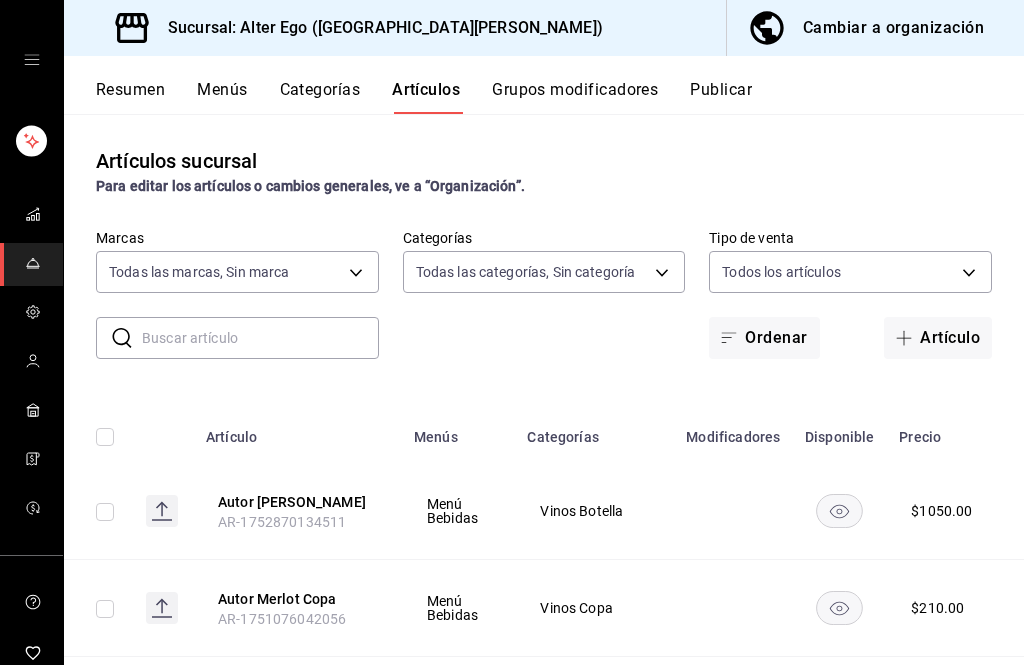 click on "Sucursal: Alter Ego (San [PERSON_NAME]) Cambiar a organización Resumen Menús Categorías Artículos Grupos modificadores Publicar Artículos sucursal Para editar los artículos o cambios generales, ve a “Organización”. ​ ​ Marcas Todas las marcas, Sin marca 7bb51f6b-b34c-4cff-bd85-1ac6cc95544f Categorías Todas las categorías, Sin categoría Tipo de venta Todos los artículos ALL Ordenar Artículo Artículo Menús Categorías Modificadores Disponible Precio Autor Merlot AR-1752870134511 Menú Bebidas Vinos Botella $ 1050.00 Autor Merlot Copa AR-1751076042056 Menú Bebidas Vinos Copa $ 210.00 Lasaña AR-1750377816111 Menu Alimentos Pastas y Arroces $ 490.00 Arroz Mariscos AR-1749929293161 Menu Alimentos Pastas y Arroces $ 385.00 Ostion Tempura pza AR-1749929006845 Menu Alimentos Menú [PERSON_NAME] $ 85.00 Ostion ajillo 4pza AR-1749928938647 Menu Alimentos Menú [PERSON_NAME] $ 340.00 Ostion Sarandeado 4pza AR-1749928916049 Menu Alimentos Menú [PERSON_NAME] $ 340.00 Ostion Fresco 4pza AR-1749928772808 Menu Alimentos $ $ $" at bounding box center (512, 332) 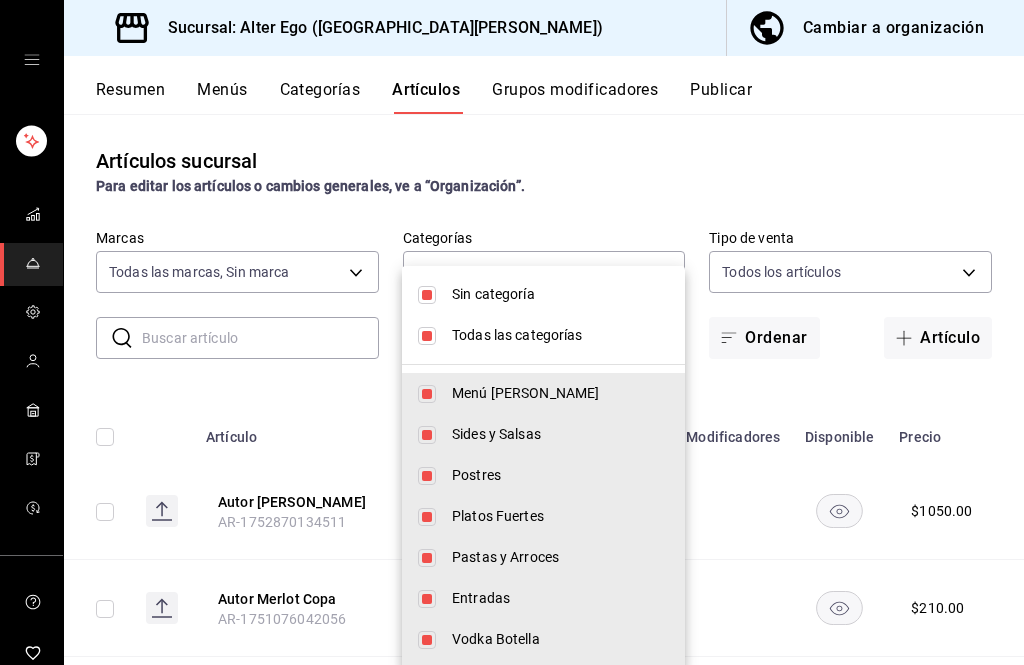 click on "Sin categoría" at bounding box center (560, 294) 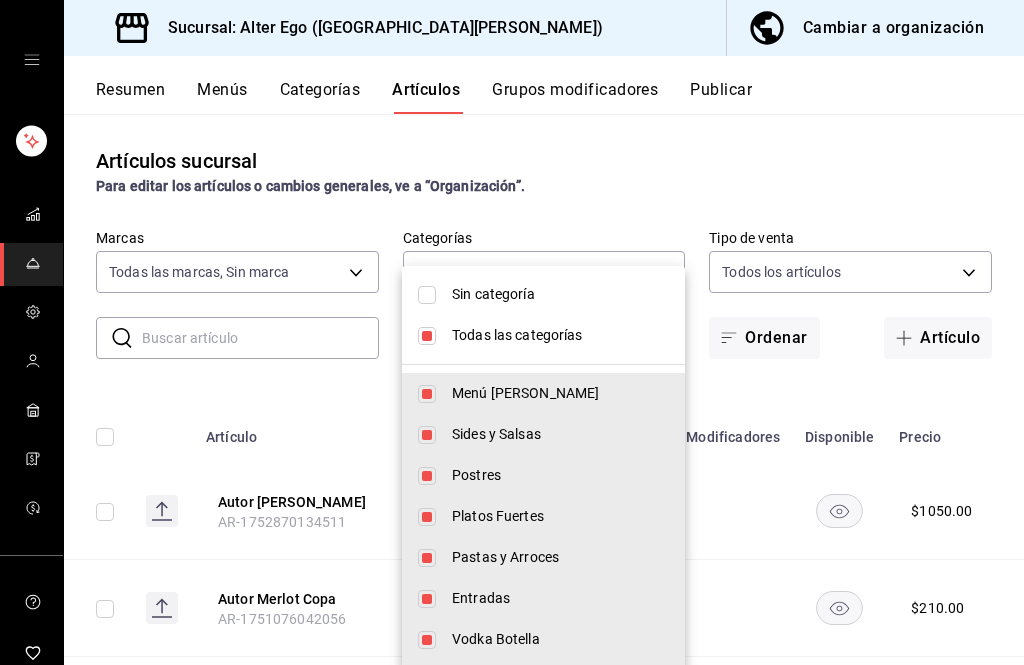 click on "Todas las categorías" at bounding box center (543, 335) 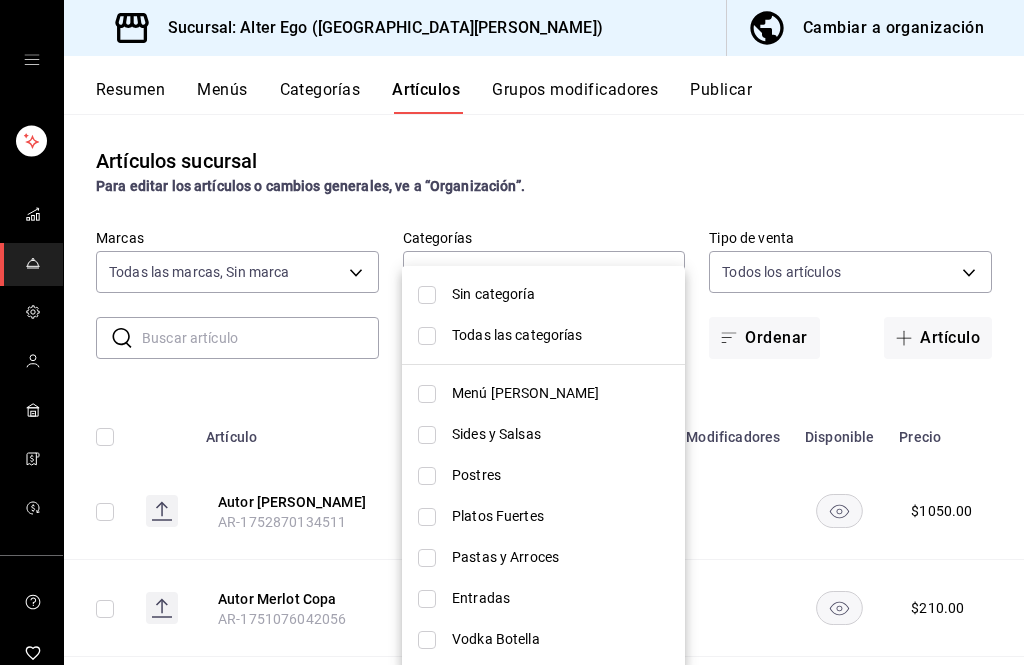 click on "Menú [PERSON_NAME]" at bounding box center (560, 393) 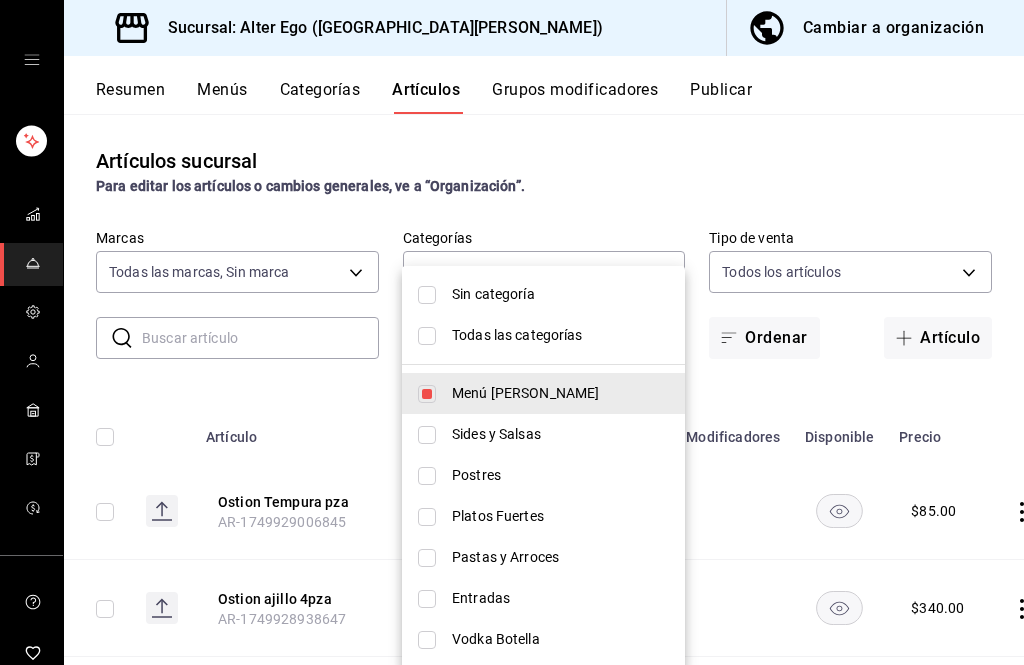 click at bounding box center [512, 332] 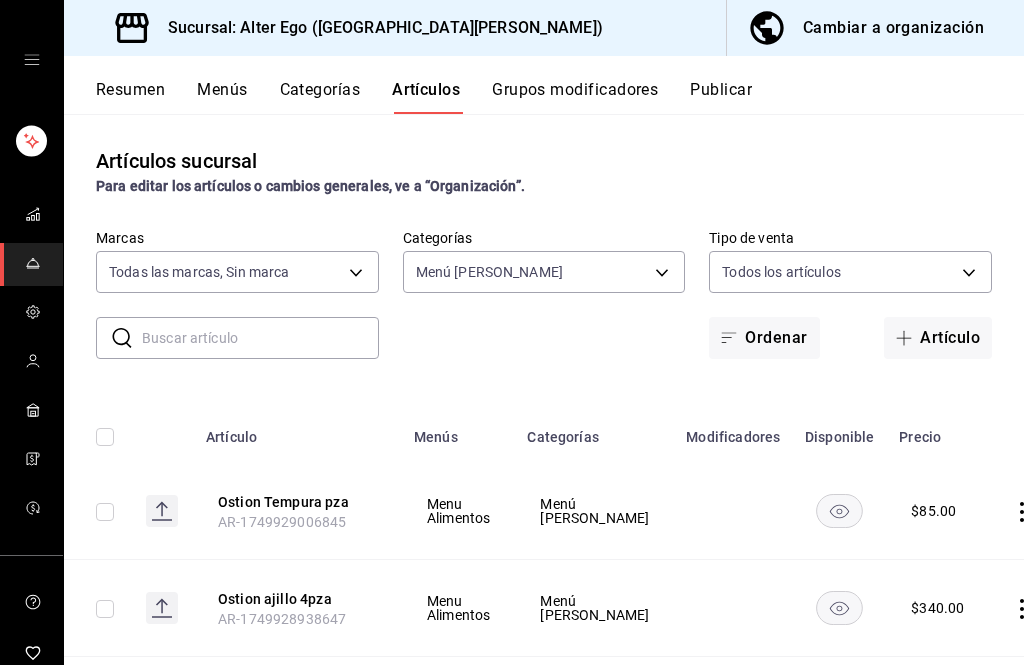 click on "Menús" at bounding box center [222, 97] 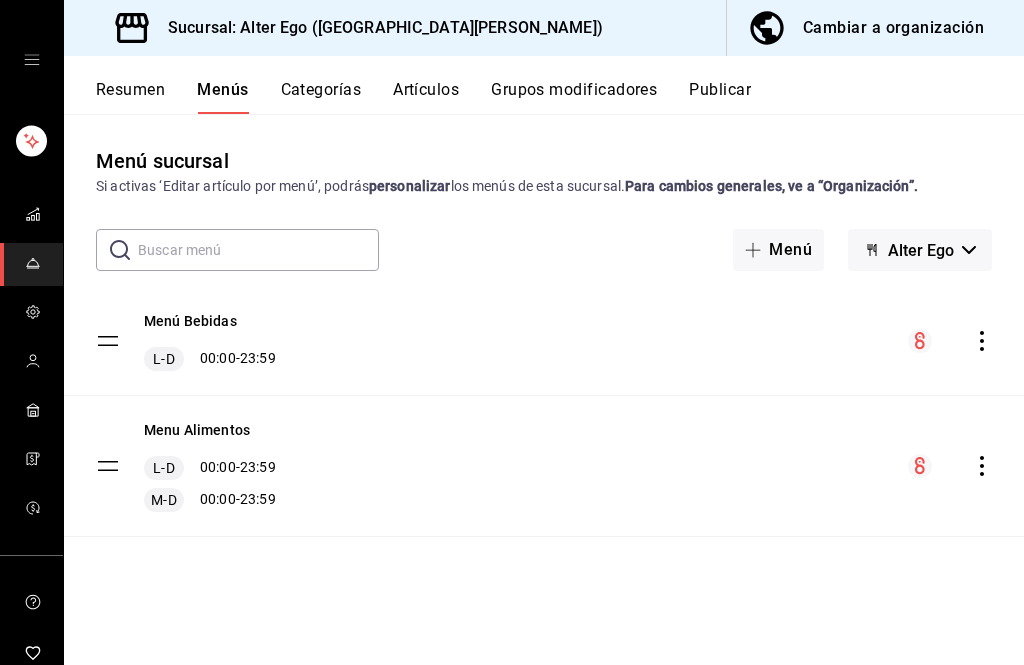 click on "Menu Alimentos [PERSON_NAME] 00:00  -  23:59 M-D 00:00  -  23:59" at bounding box center (544, 466) 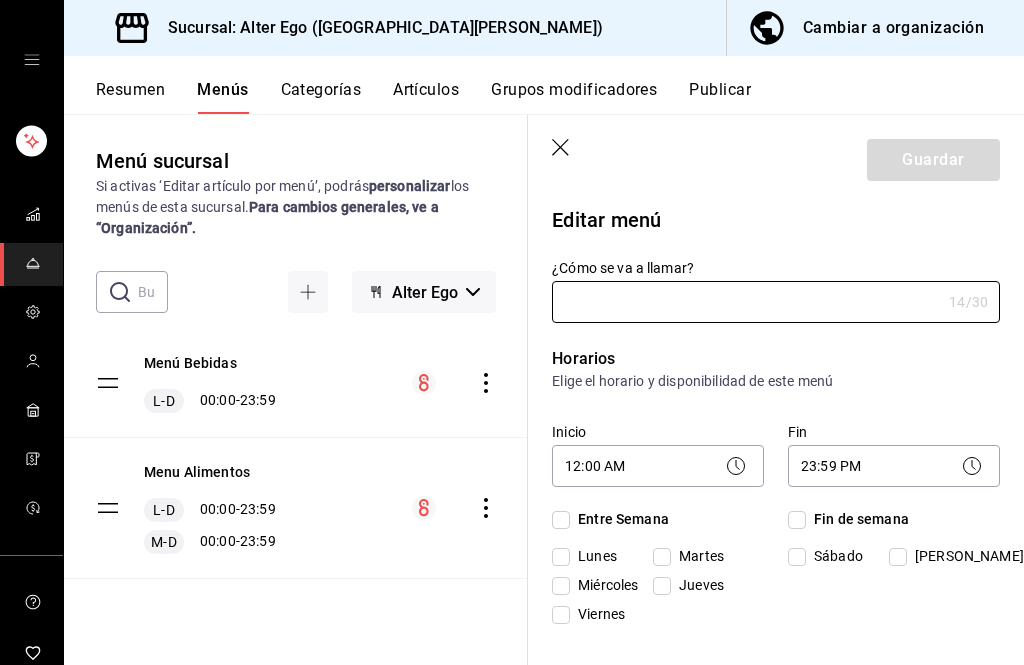 type on "Menu Alimentos" 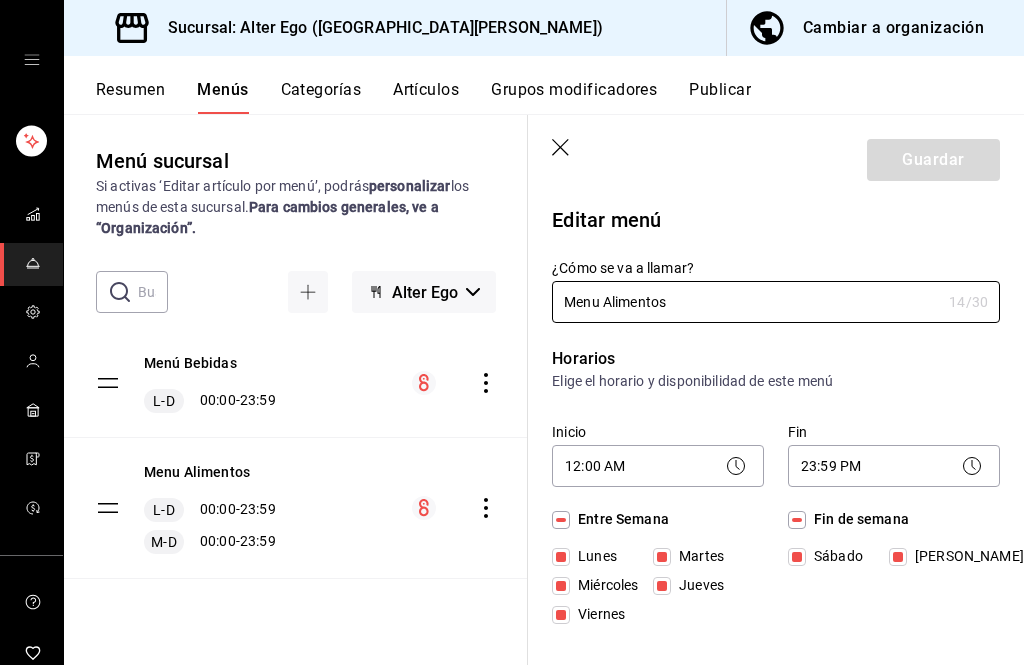 click on "Menú Bebidas [PERSON_NAME] 00:00  -  23:59 Menu Alimentos [PERSON_NAME] 00:00  -  23:59 M-D 00:00  -  23:59" at bounding box center [296, 482] 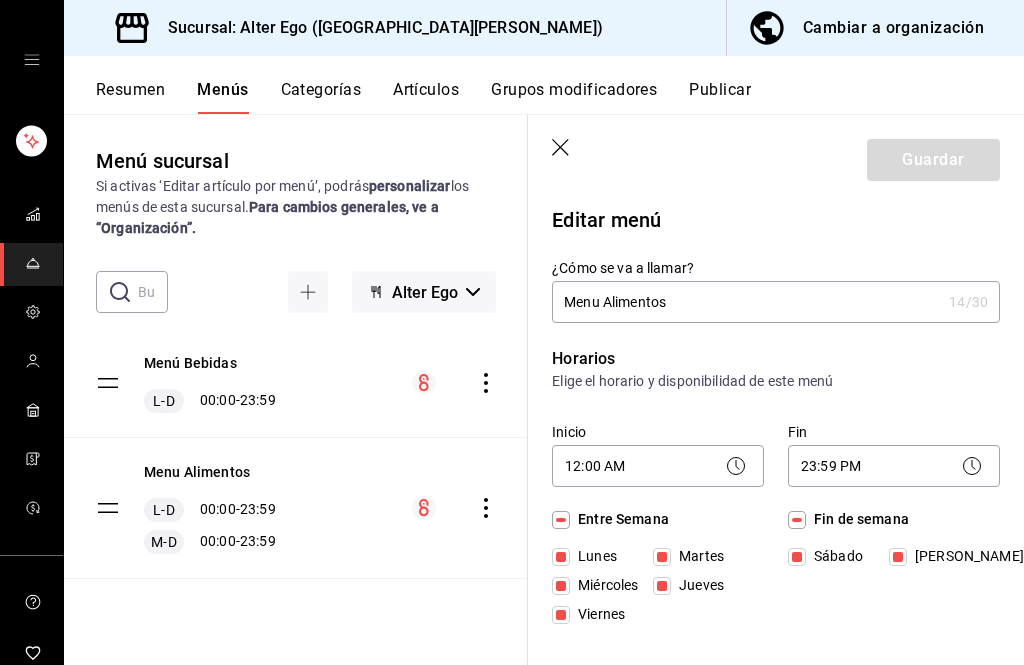 click on "Categorías" at bounding box center [321, 97] 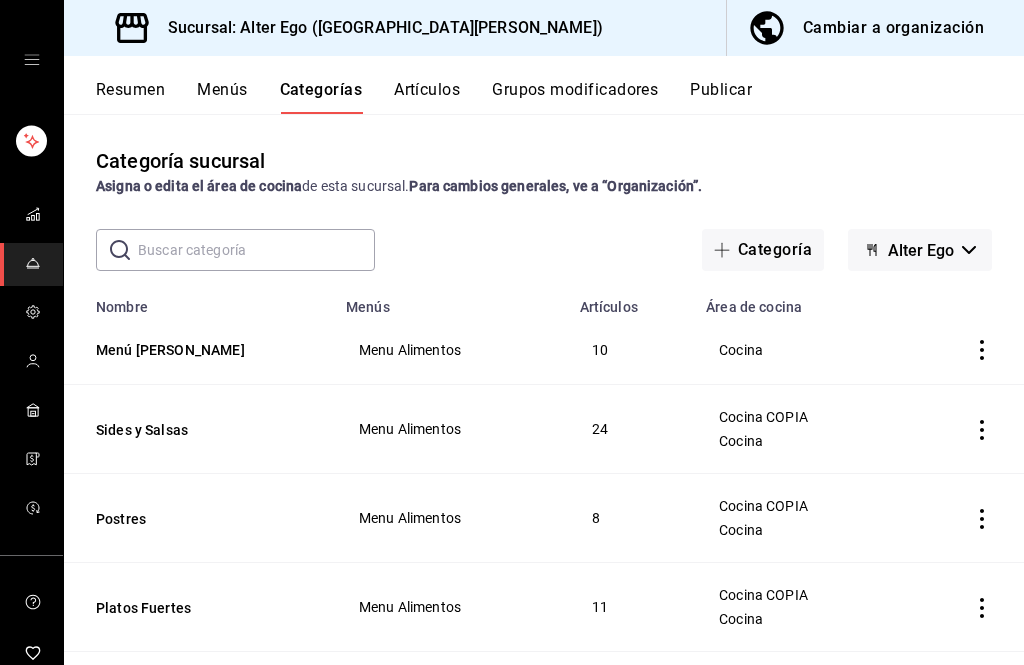 click 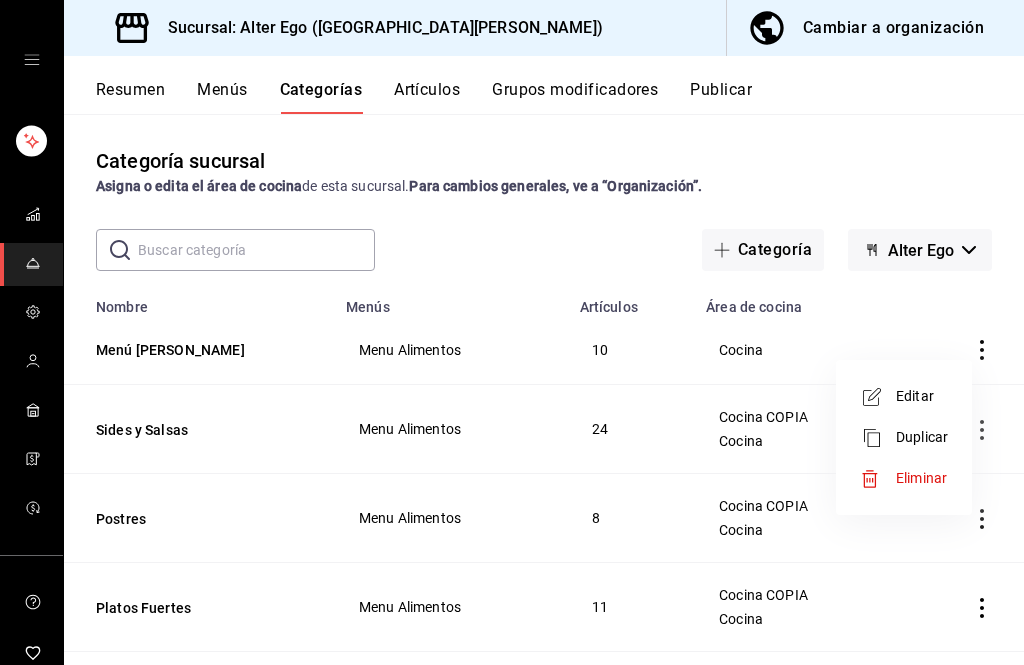 click on "Editar" at bounding box center [922, 396] 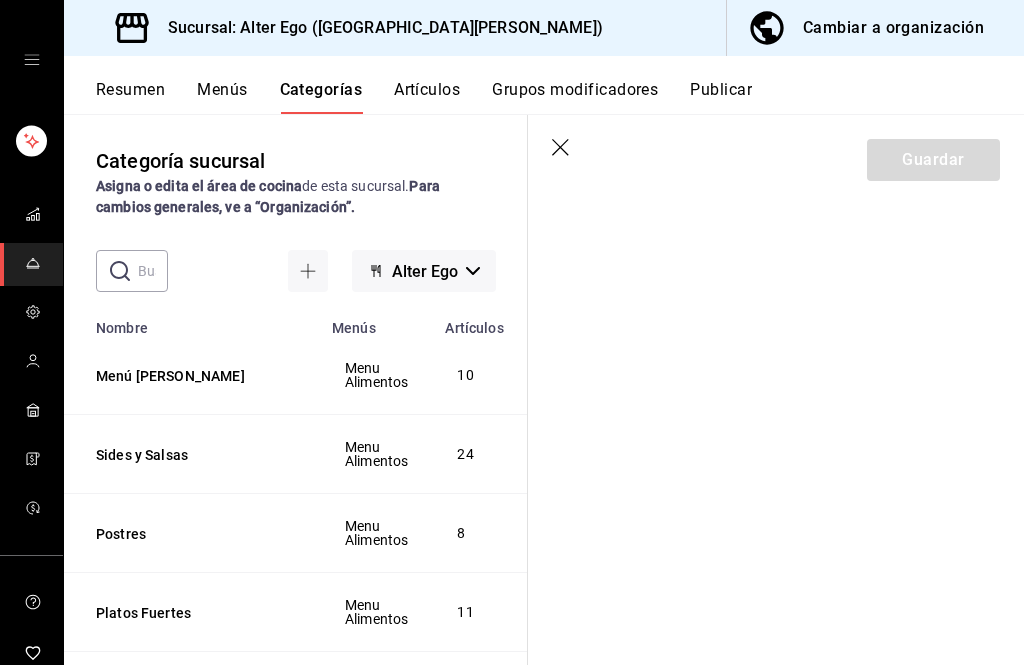 click 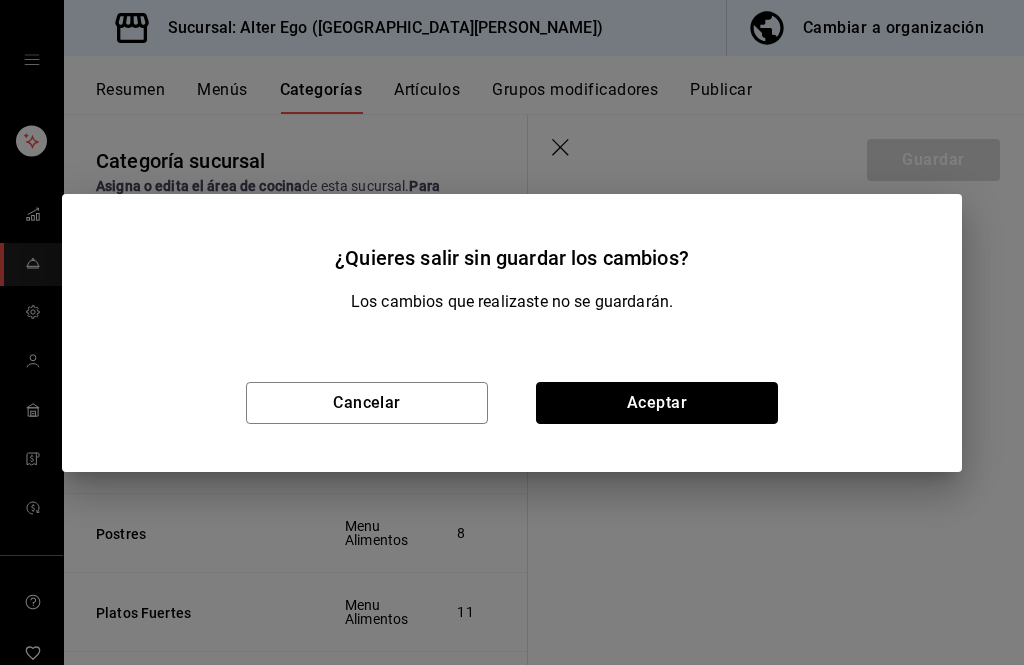 click on "Aceptar" at bounding box center (657, 403) 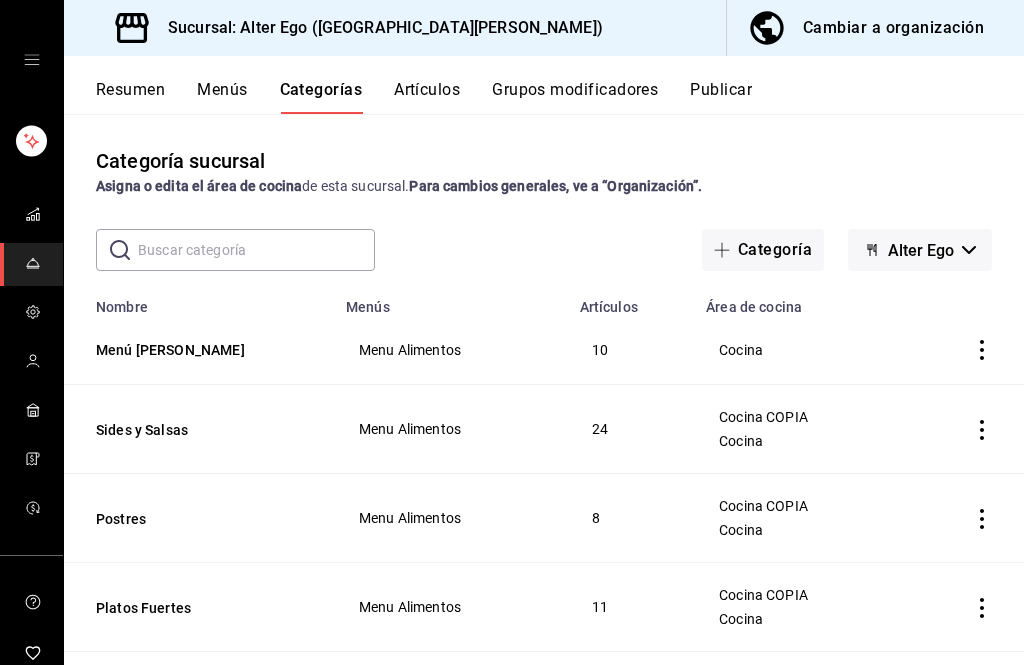 click on "Menu Alimentos" at bounding box center [451, 429] 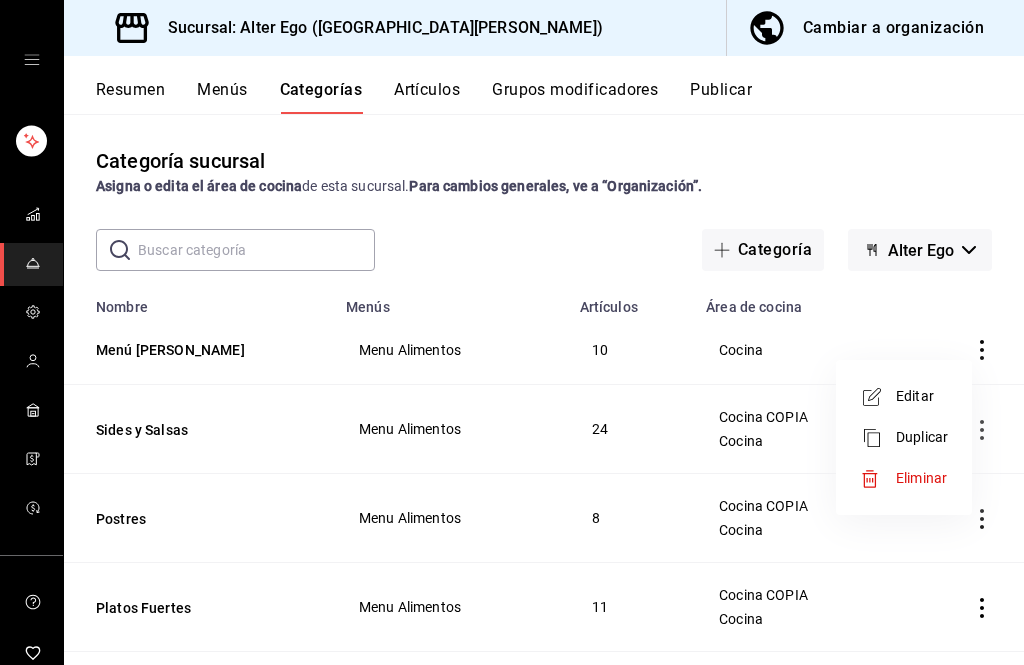 click on "Editar" at bounding box center [922, 396] 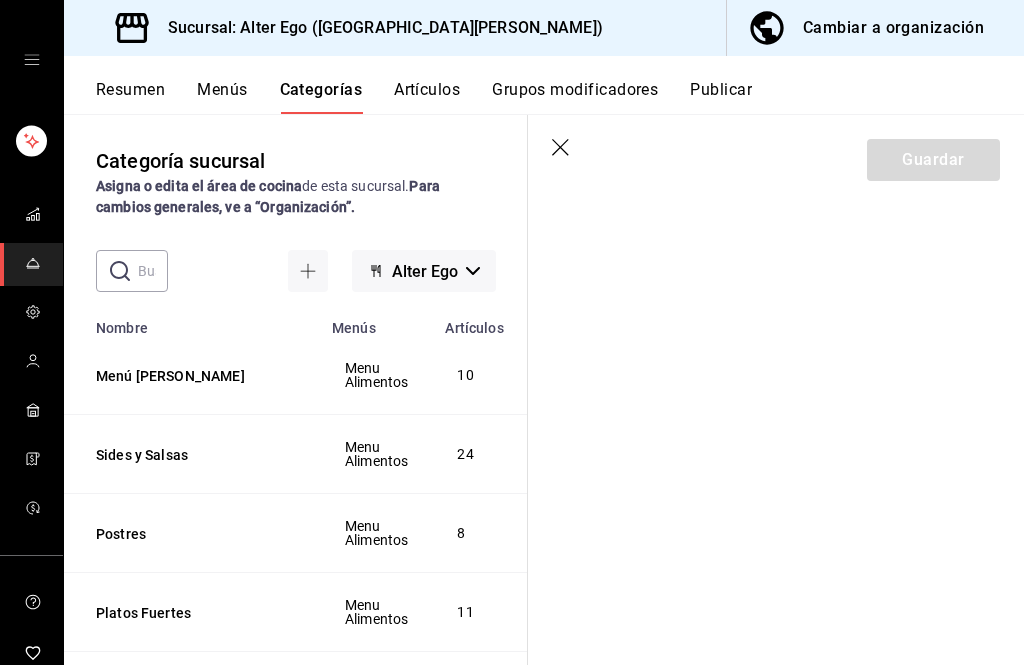 click on "Menú [PERSON_NAME]" at bounding box center [196, 376] 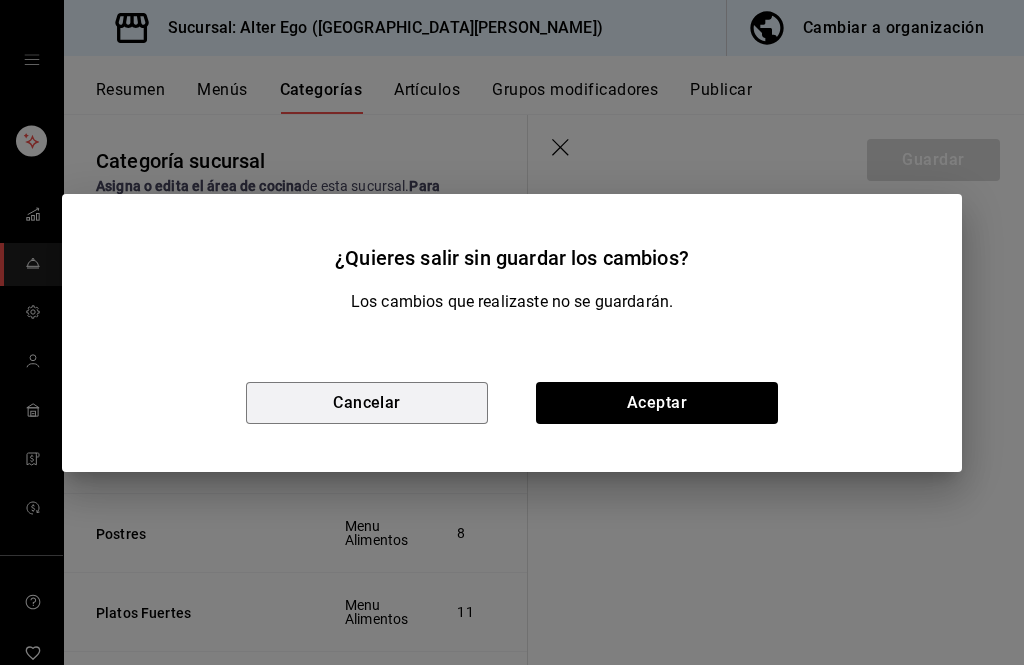 click on "Cancelar" at bounding box center [367, 403] 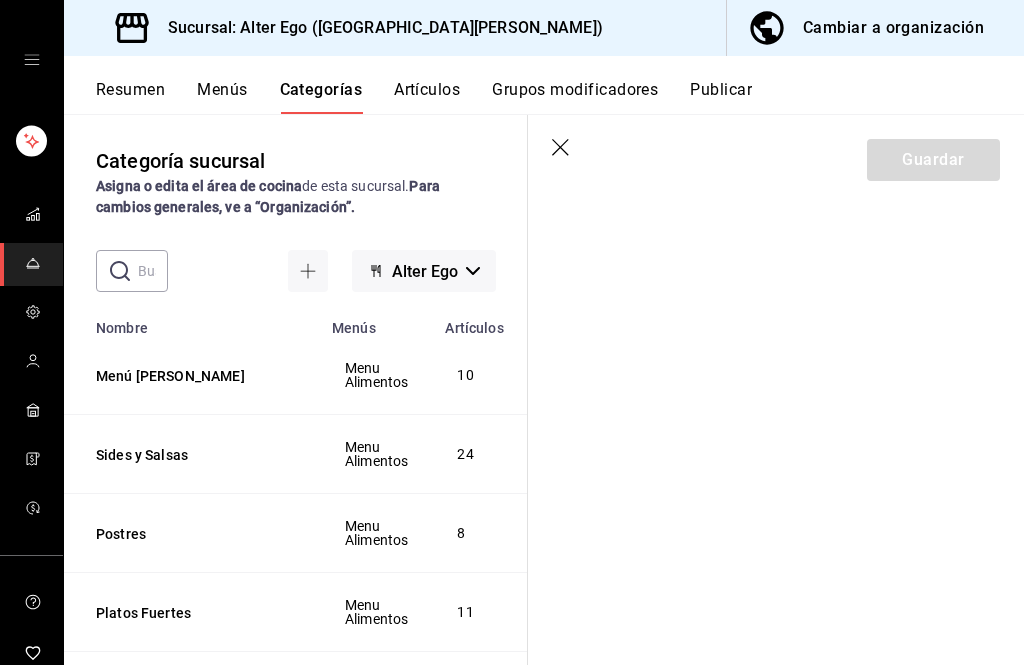 click on "Menu Alimentos" at bounding box center [376, 375] 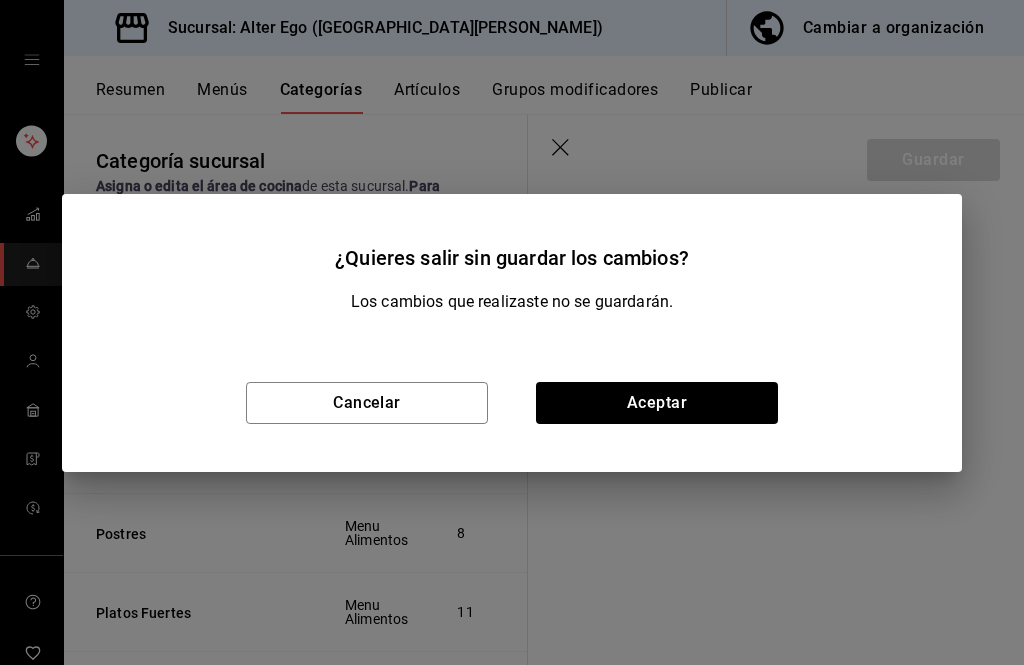 scroll, scrollTop: 24, scrollLeft: 0, axis: vertical 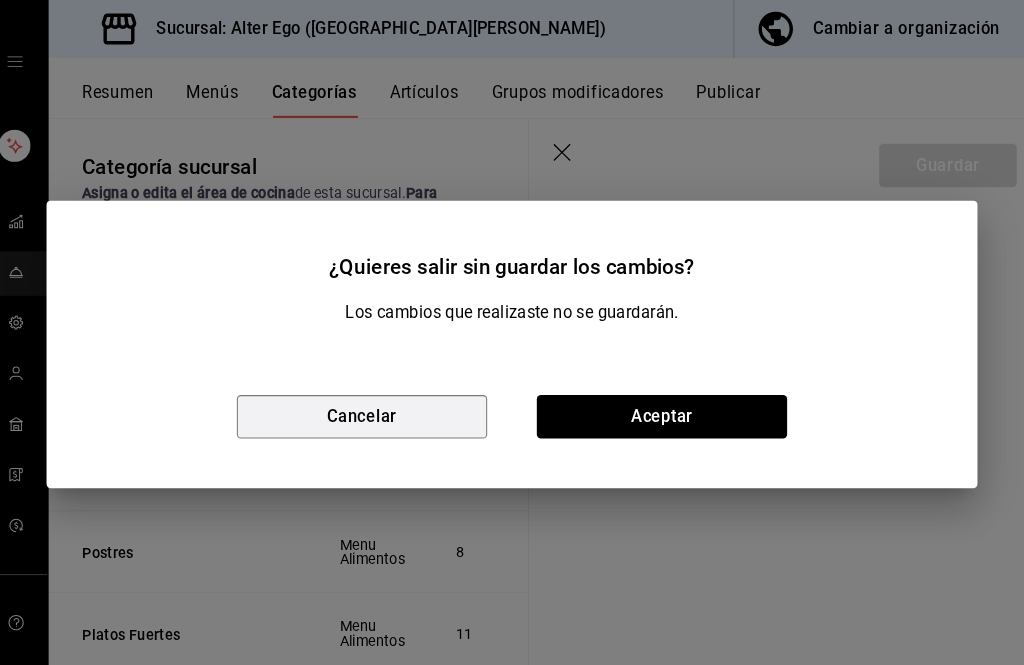 click on "Cancelar" at bounding box center (367, 403) 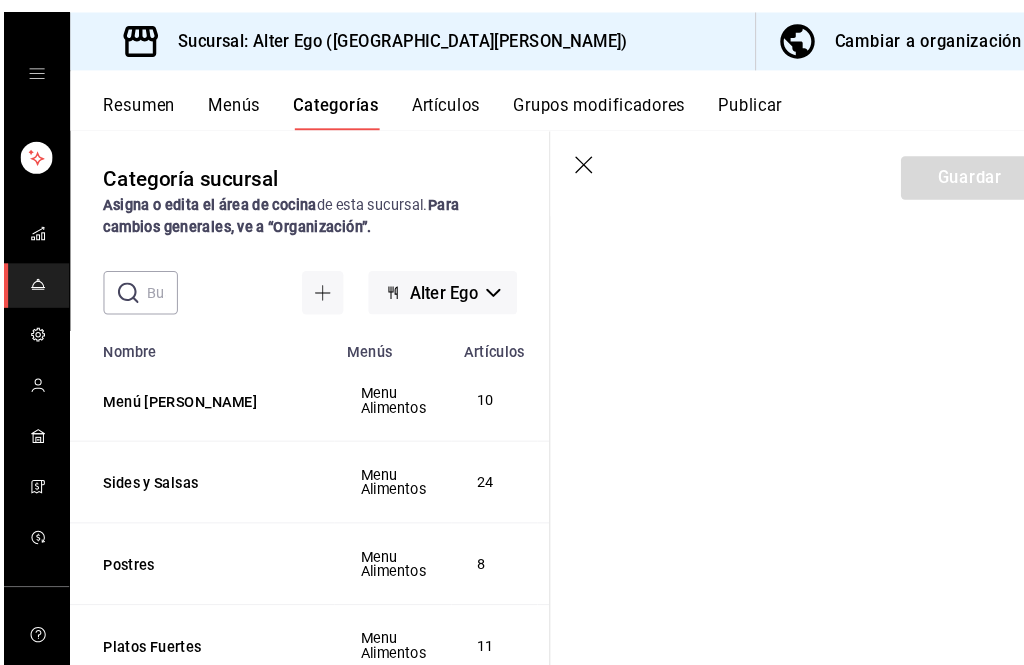 scroll, scrollTop: 0, scrollLeft: 0, axis: both 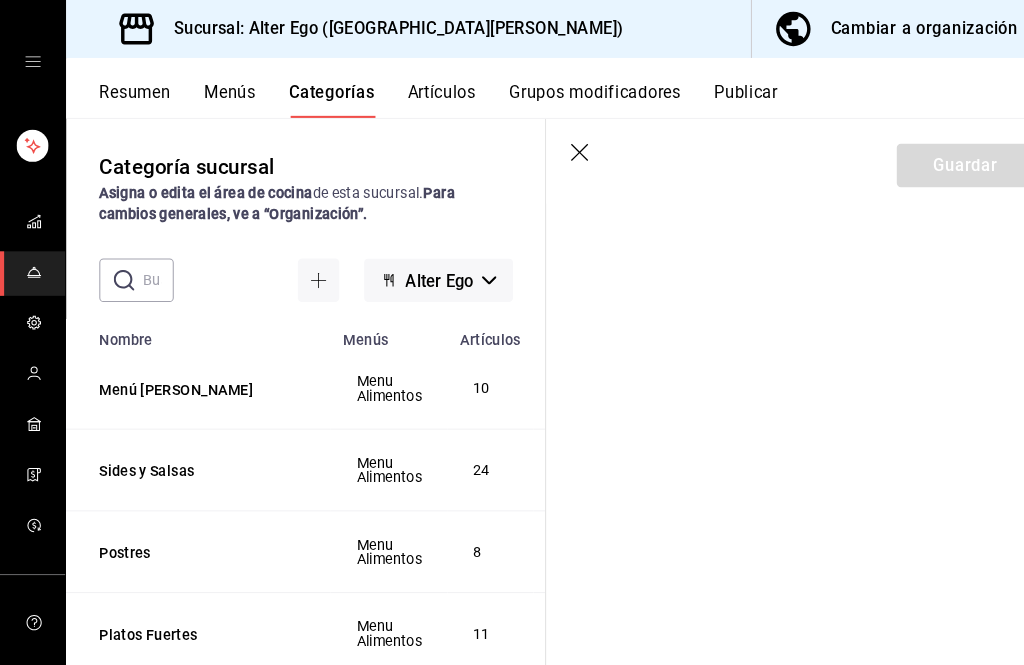 click 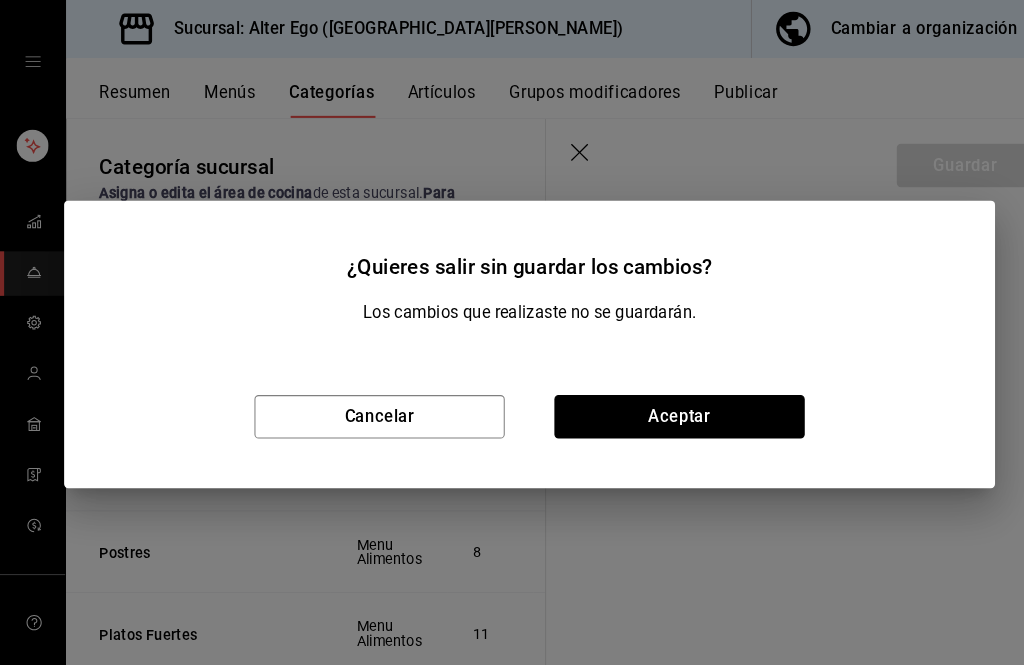 click on "Aceptar" at bounding box center [657, 403] 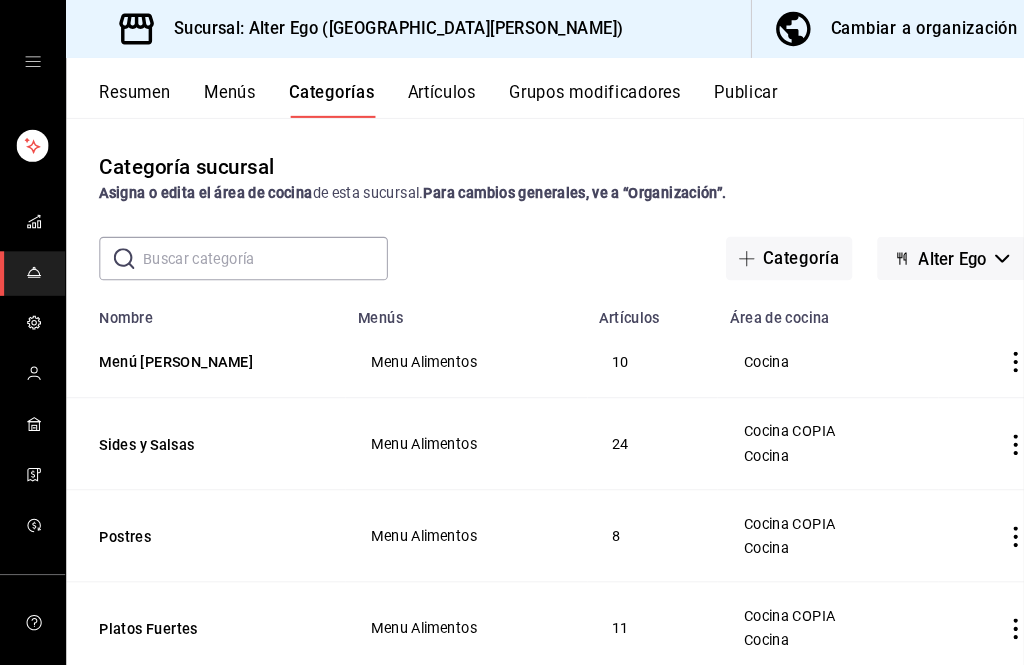 click on "24" at bounding box center [631, 429] 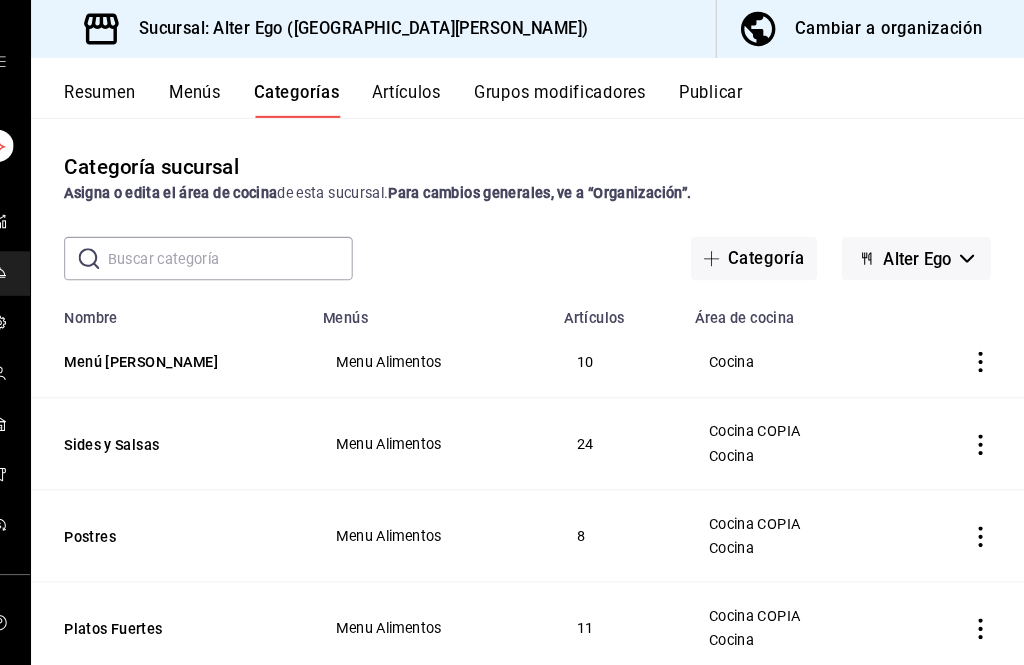 click 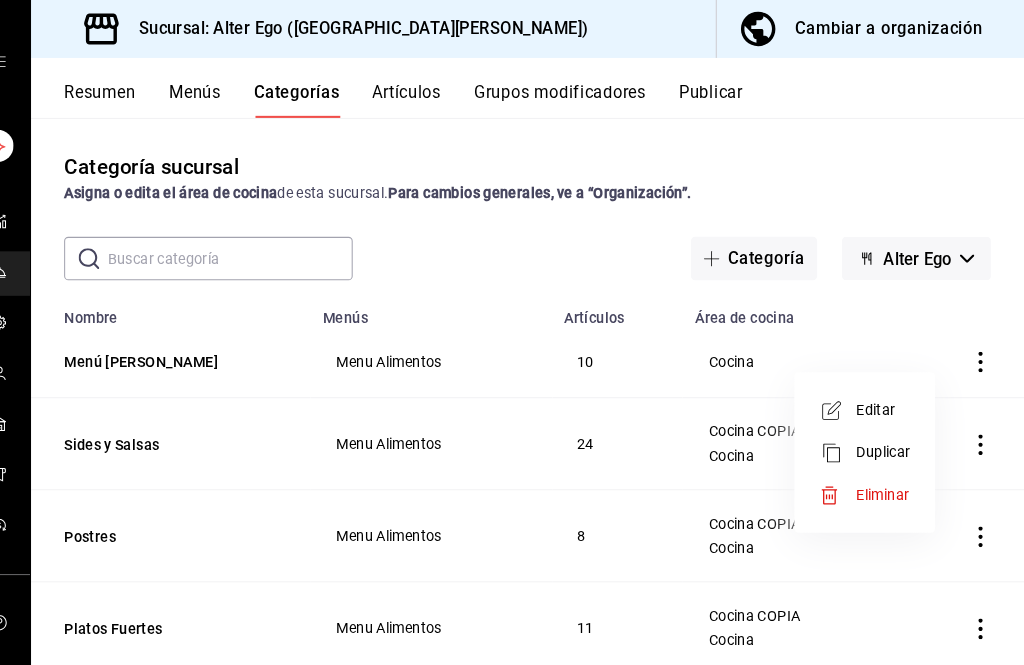 click on "Editar" at bounding box center (888, 396) 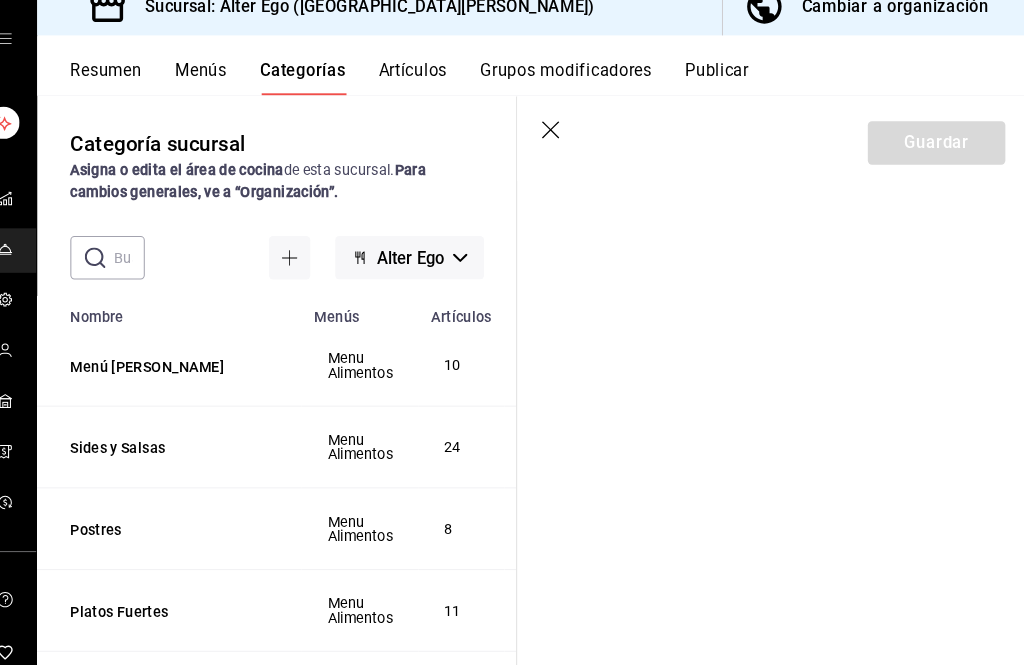 scroll, scrollTop: 0, scrollLeft: 0, axis: both 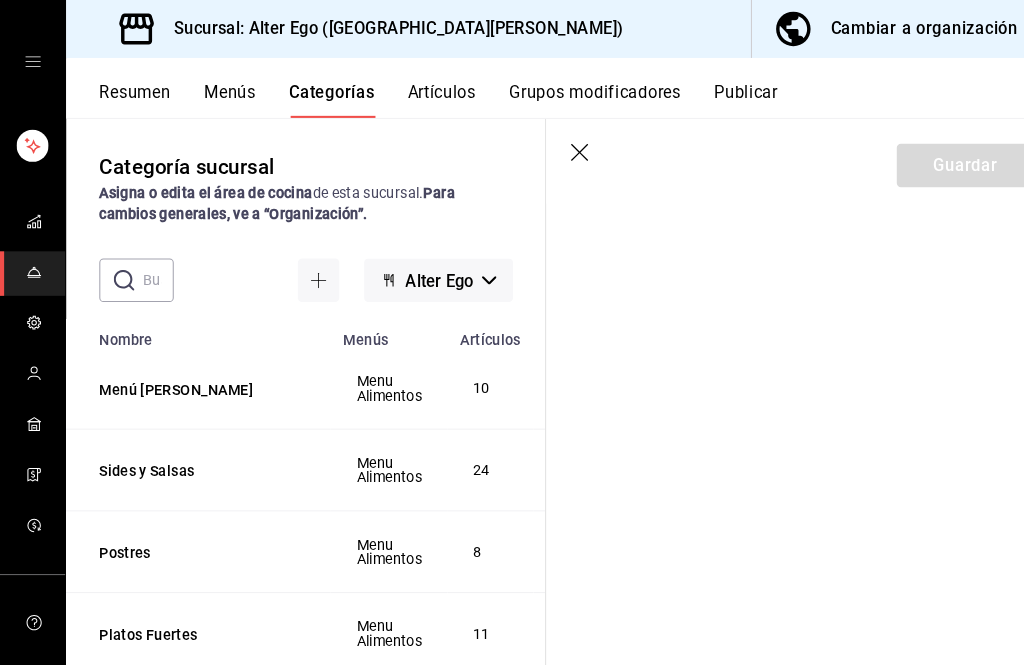 click 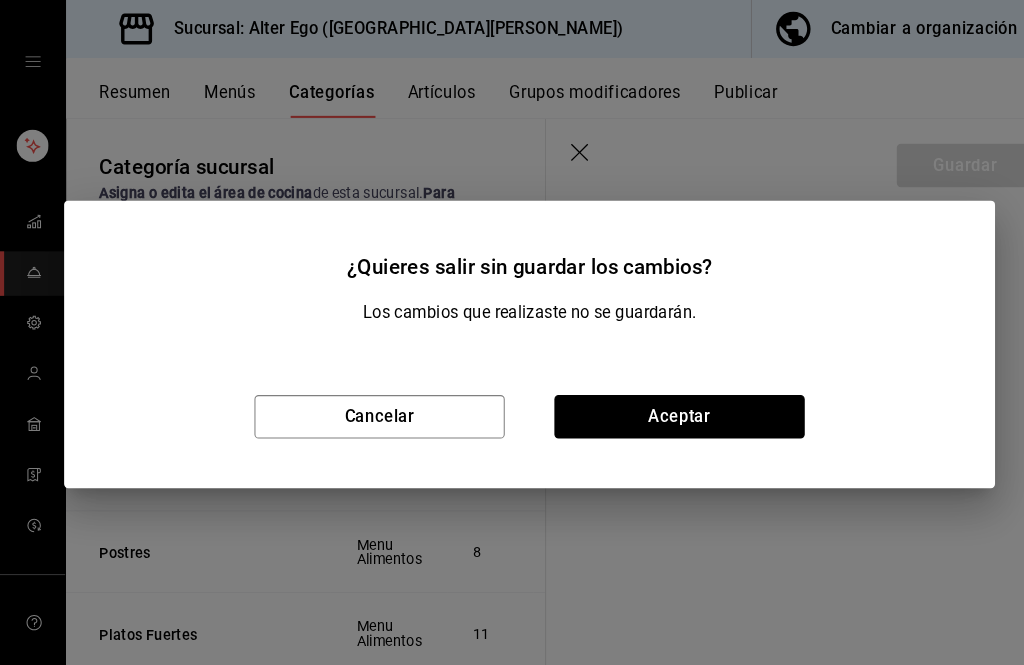 click on "Aceptar" at bounding box center [657, 403] 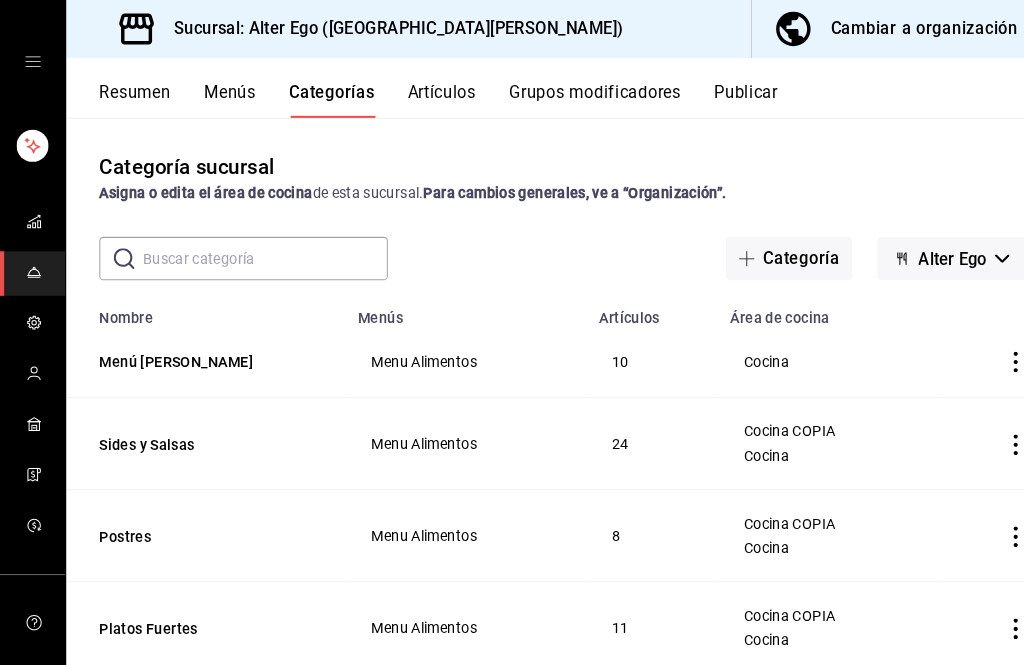 scroll, scrollTop: 0, scrollLeft: 0, axis: both 